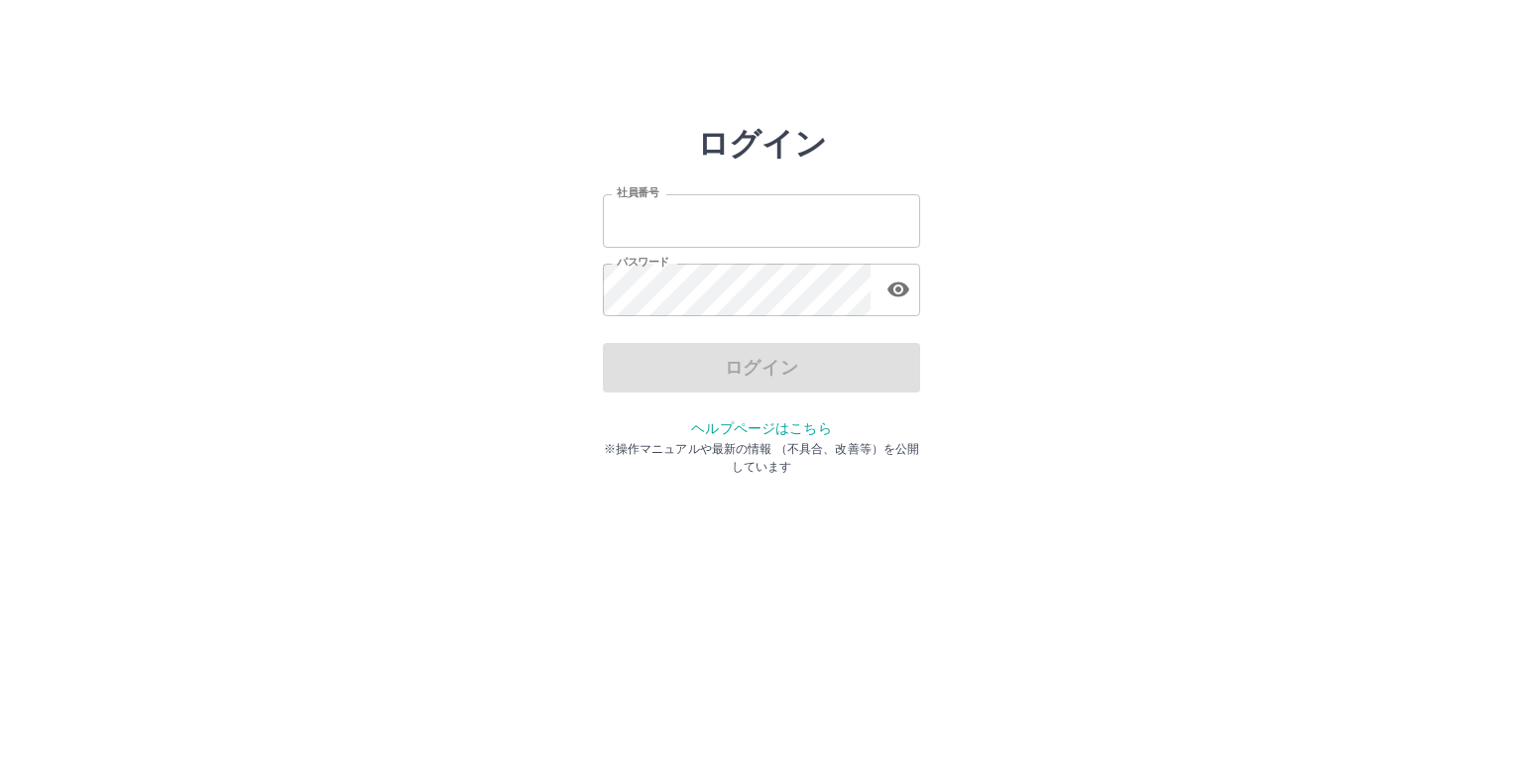 scroll, scrollTop: 0, scrollLeft: 0, axis: both 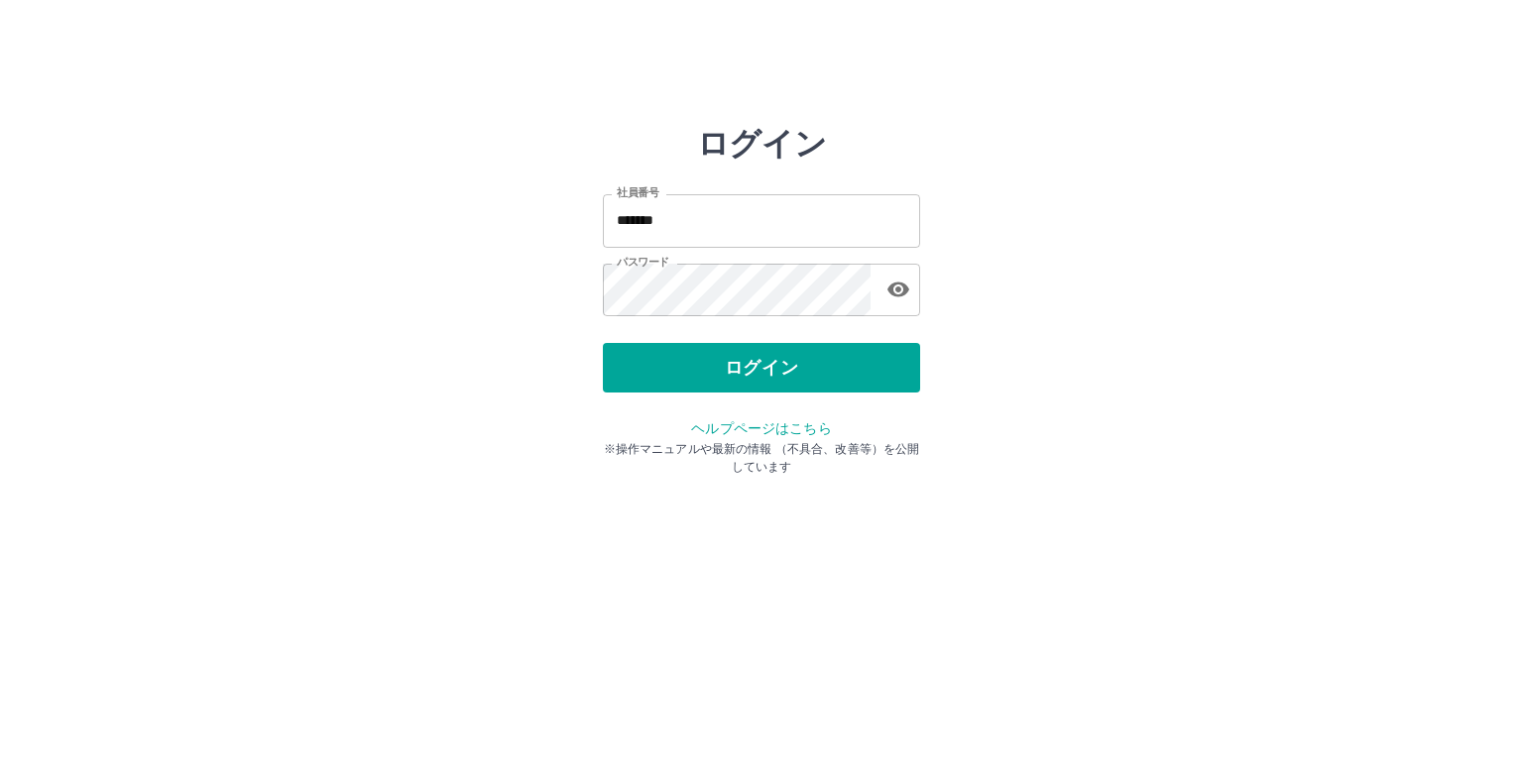 click on "ログイン" at bounding box center (762, 368) 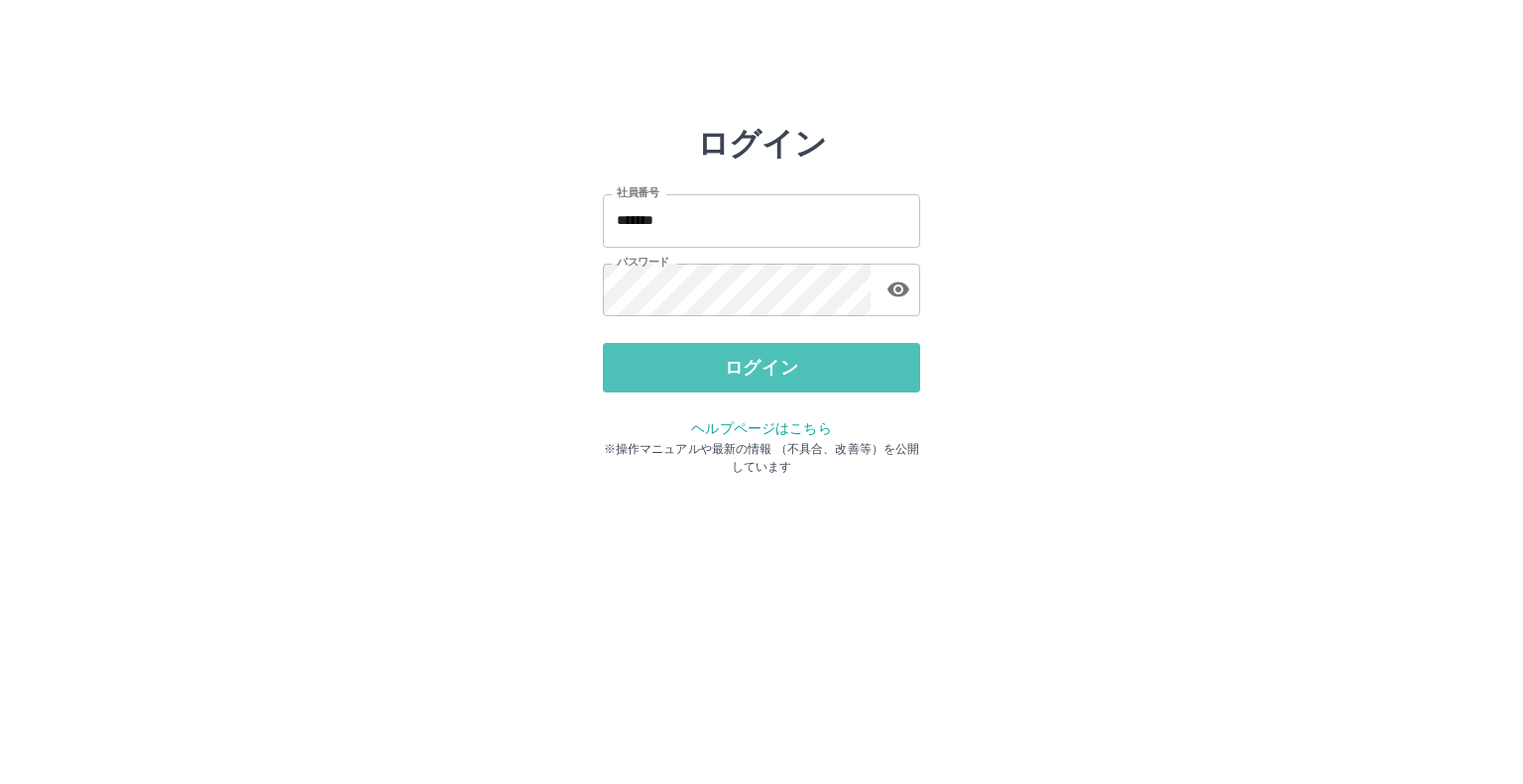 click on "ログイン" at bounding box center [762, 368] 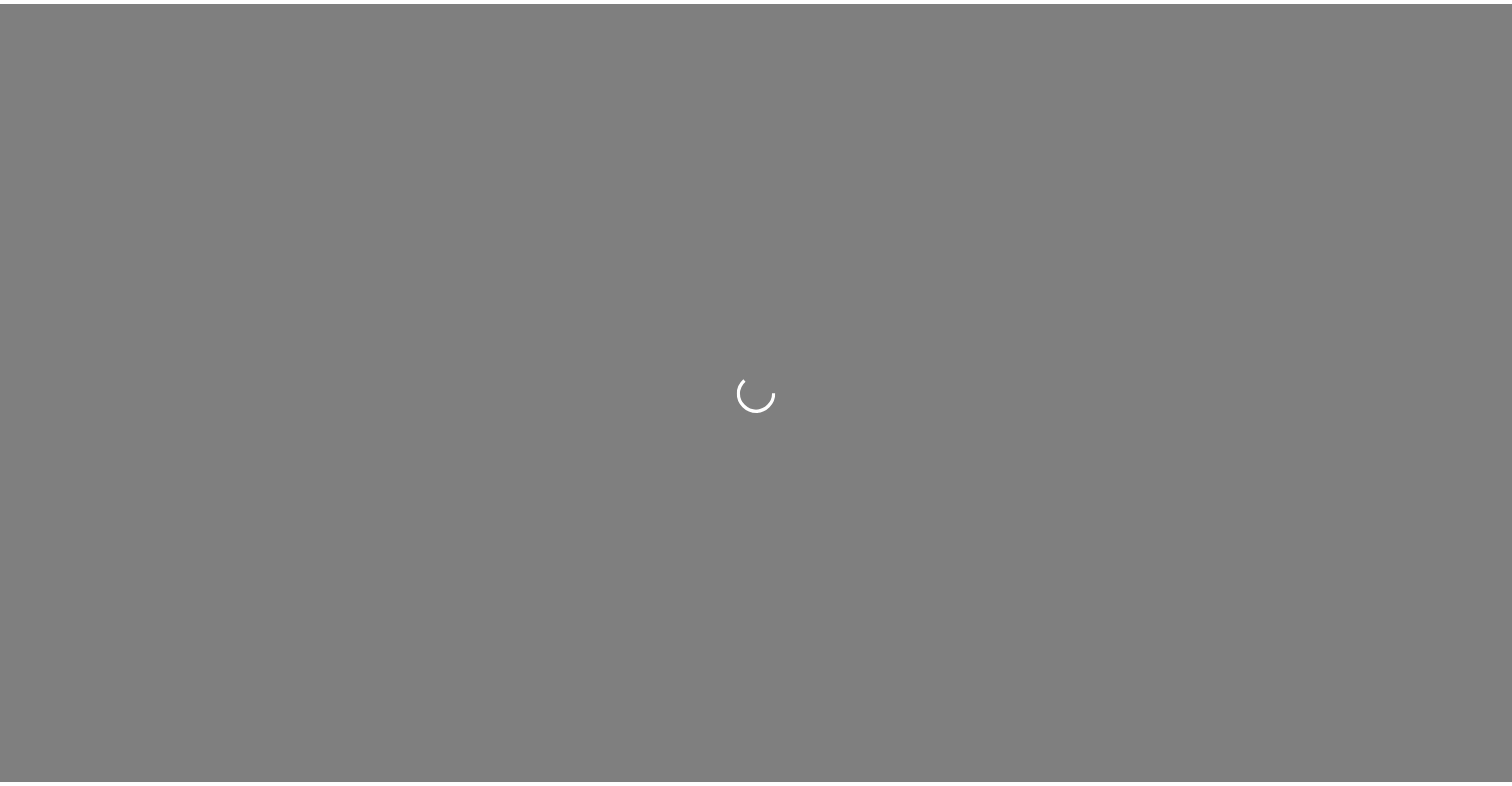 scroll, scrollTop: 0, scrollLeft: 0, axis: both 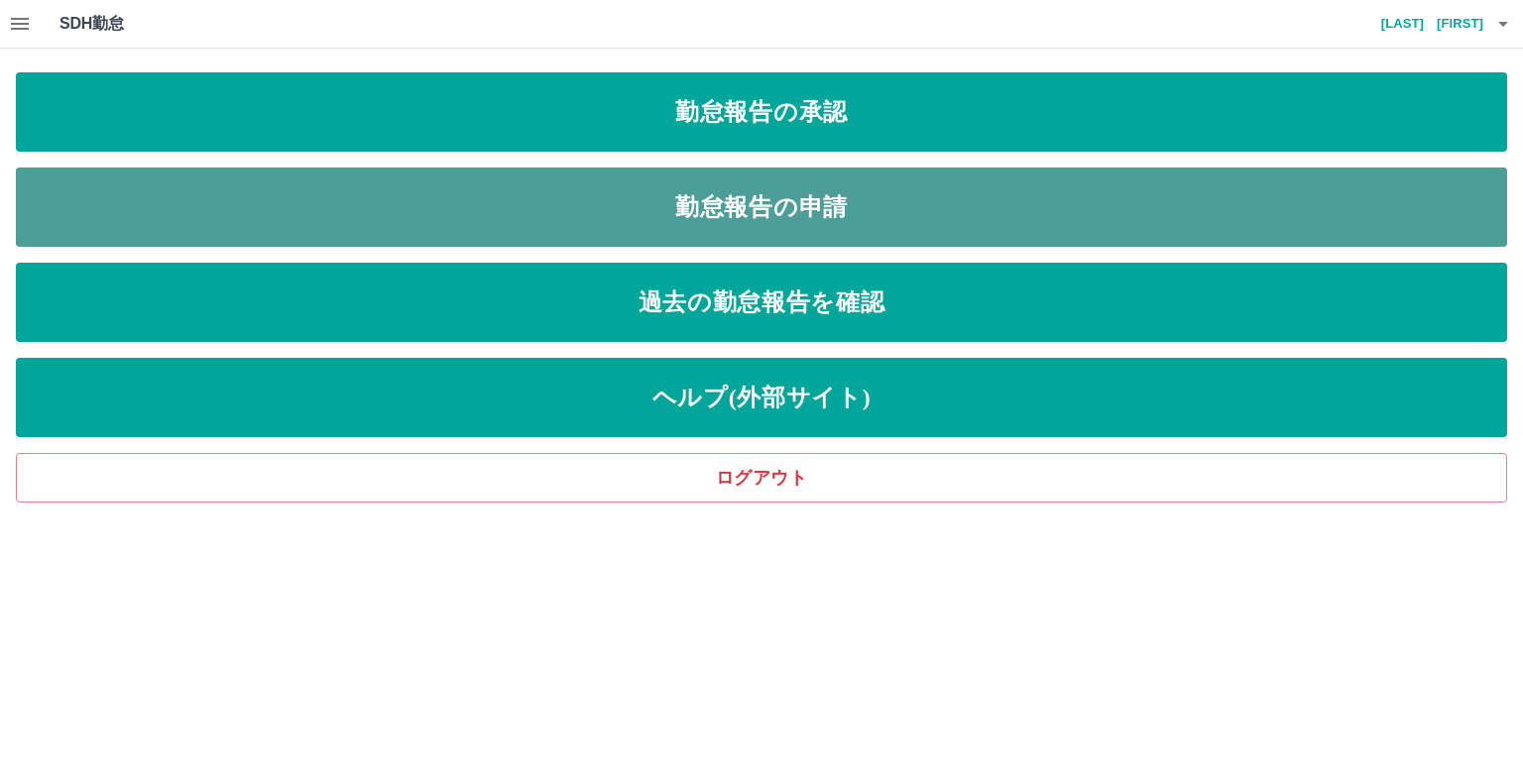 click on "勤怠報告の申請" at bounding box center [762, 207] 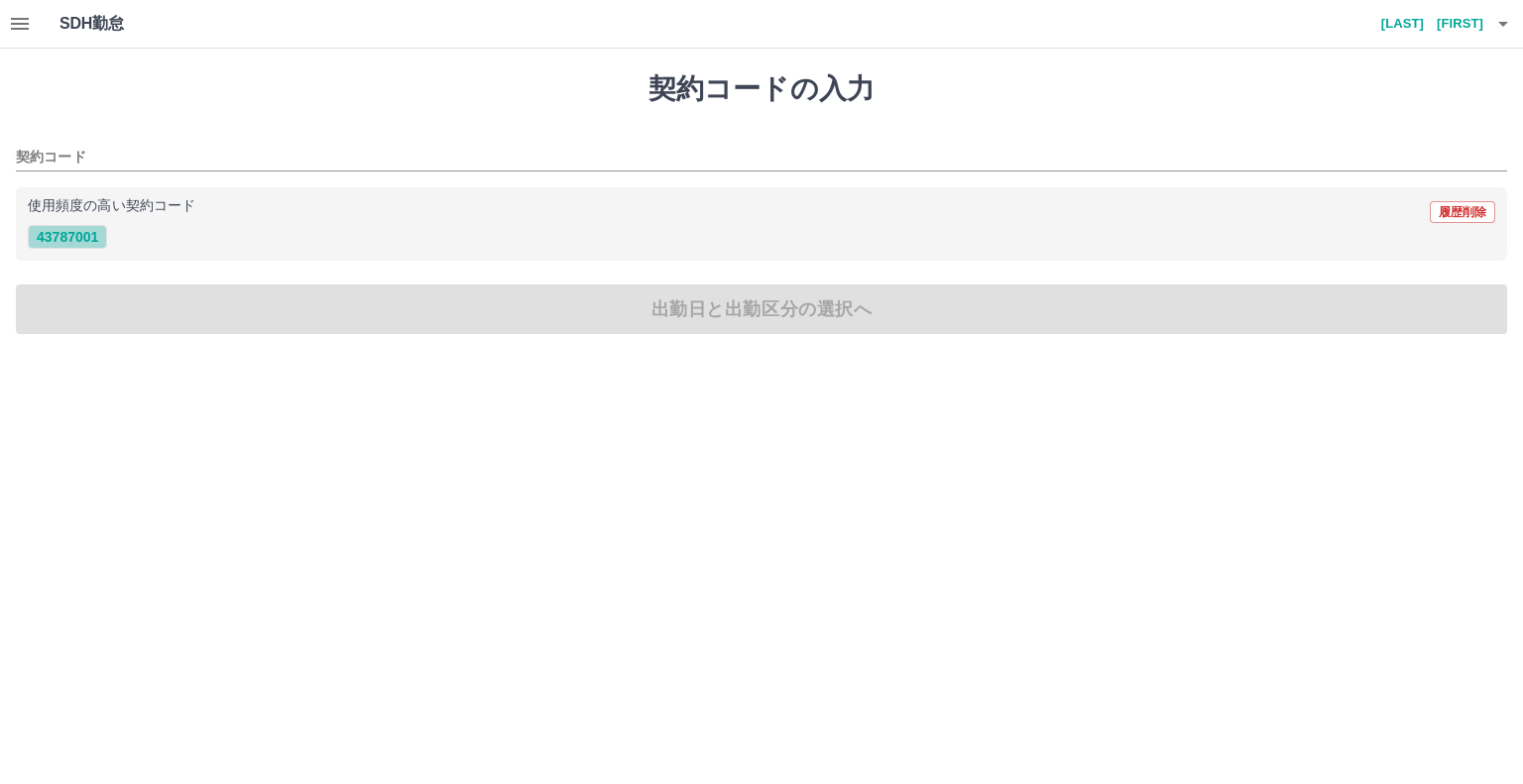 click on "43787001" at bounding box center [67, 237] 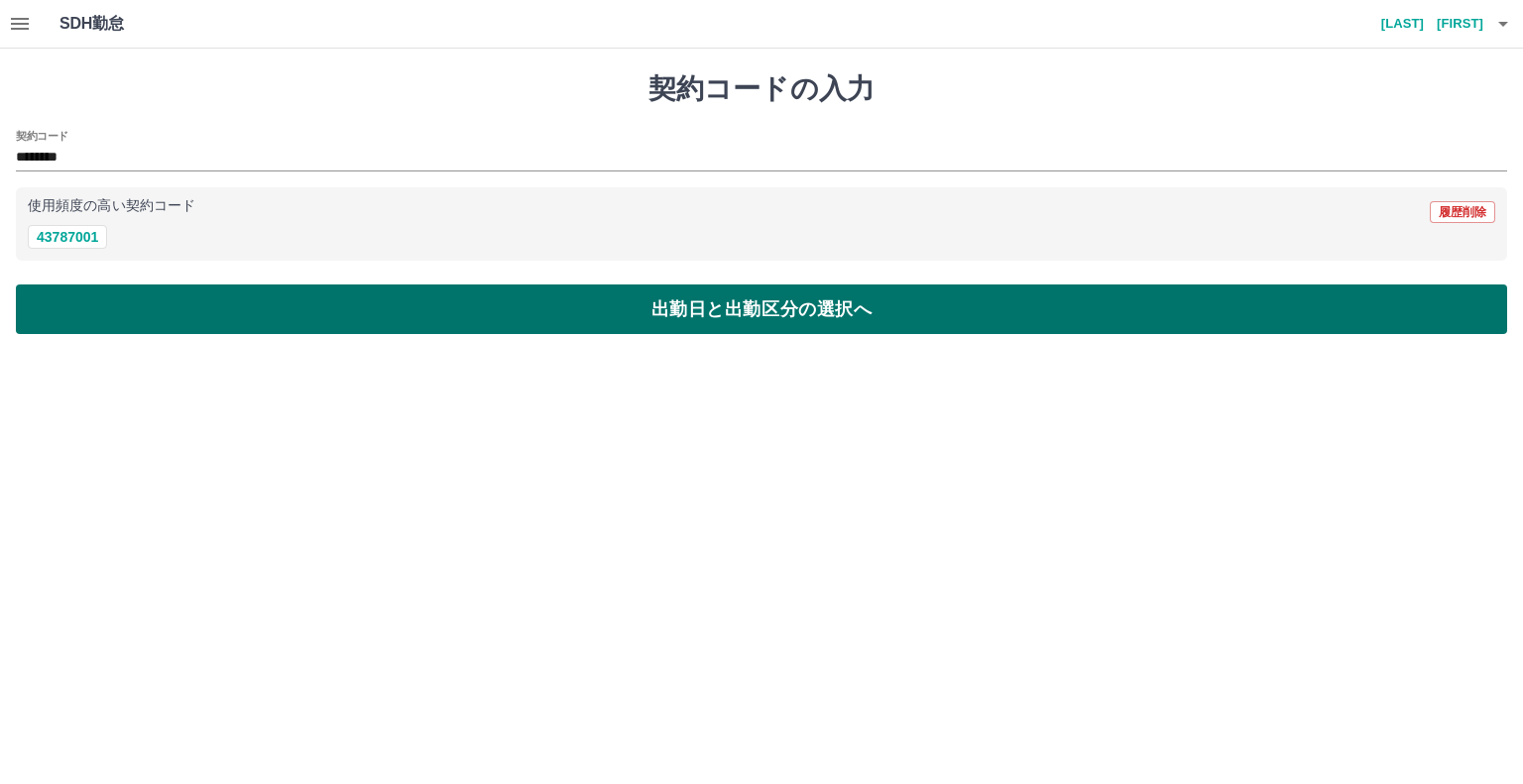 click on "出勤日と出勤区分の選択へ" at bounding box center (762, 309) 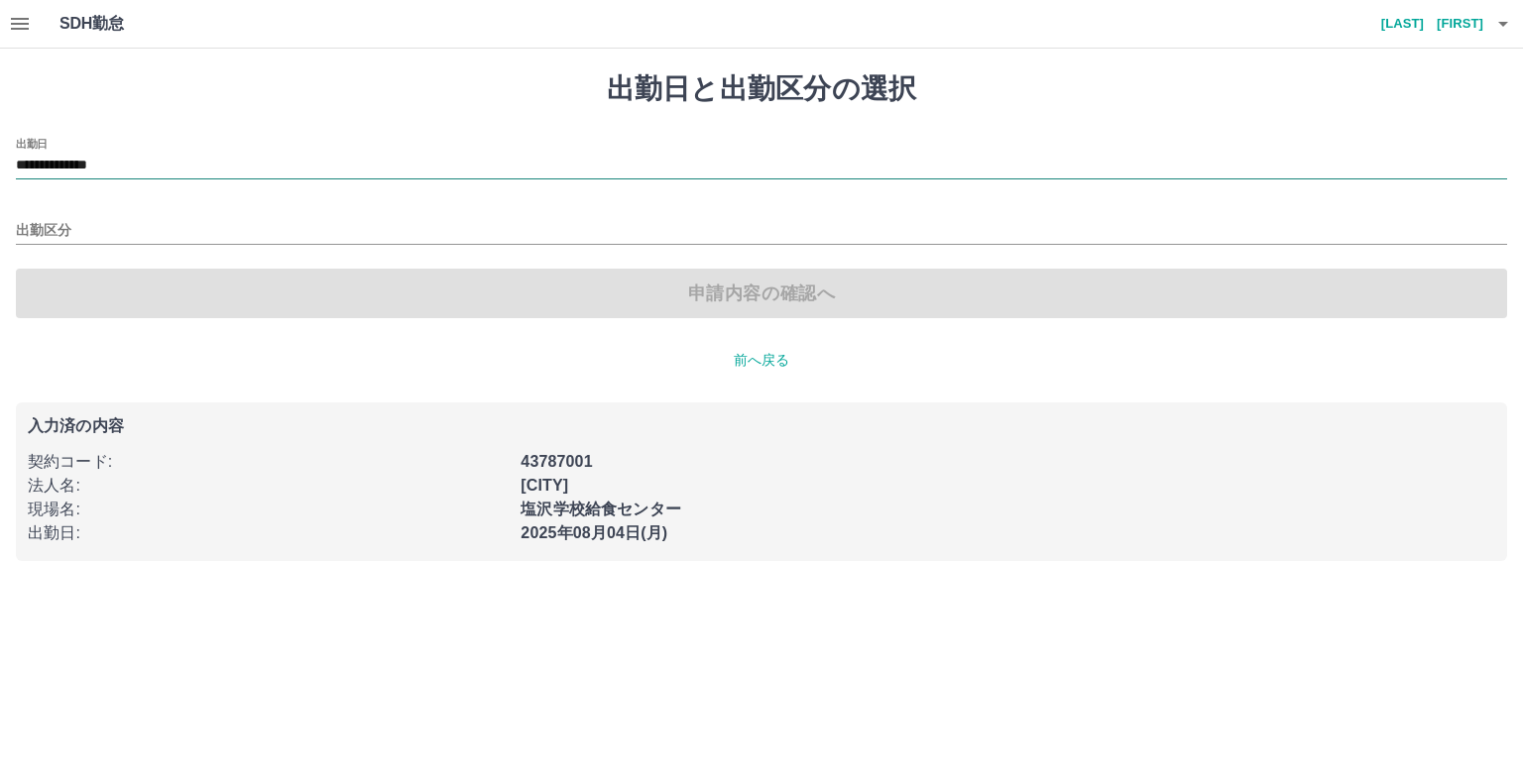 click on "**********" at bounding box center [762, 166] 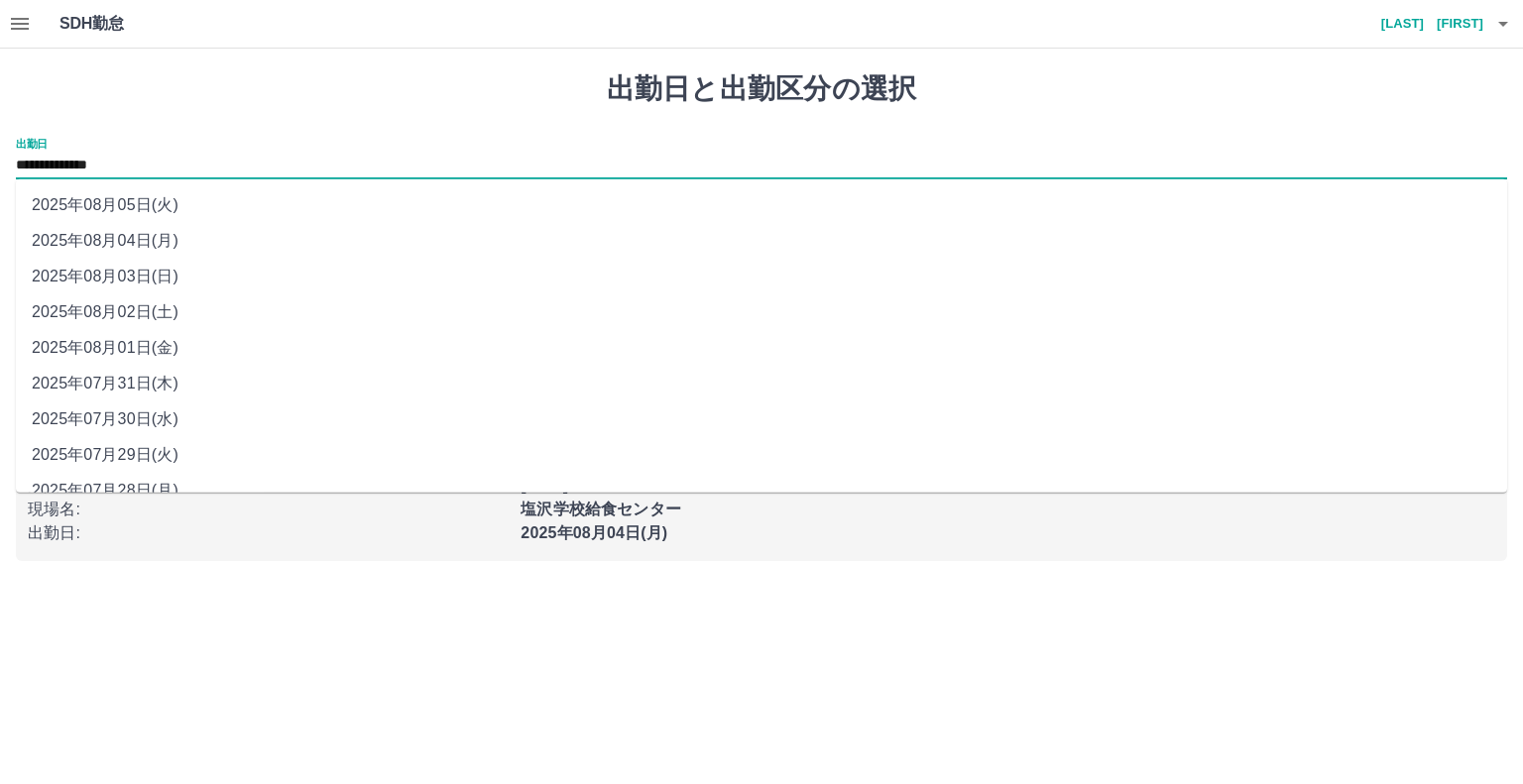 click on "2025年08月01日(金)" at bounding box center (762, 348) 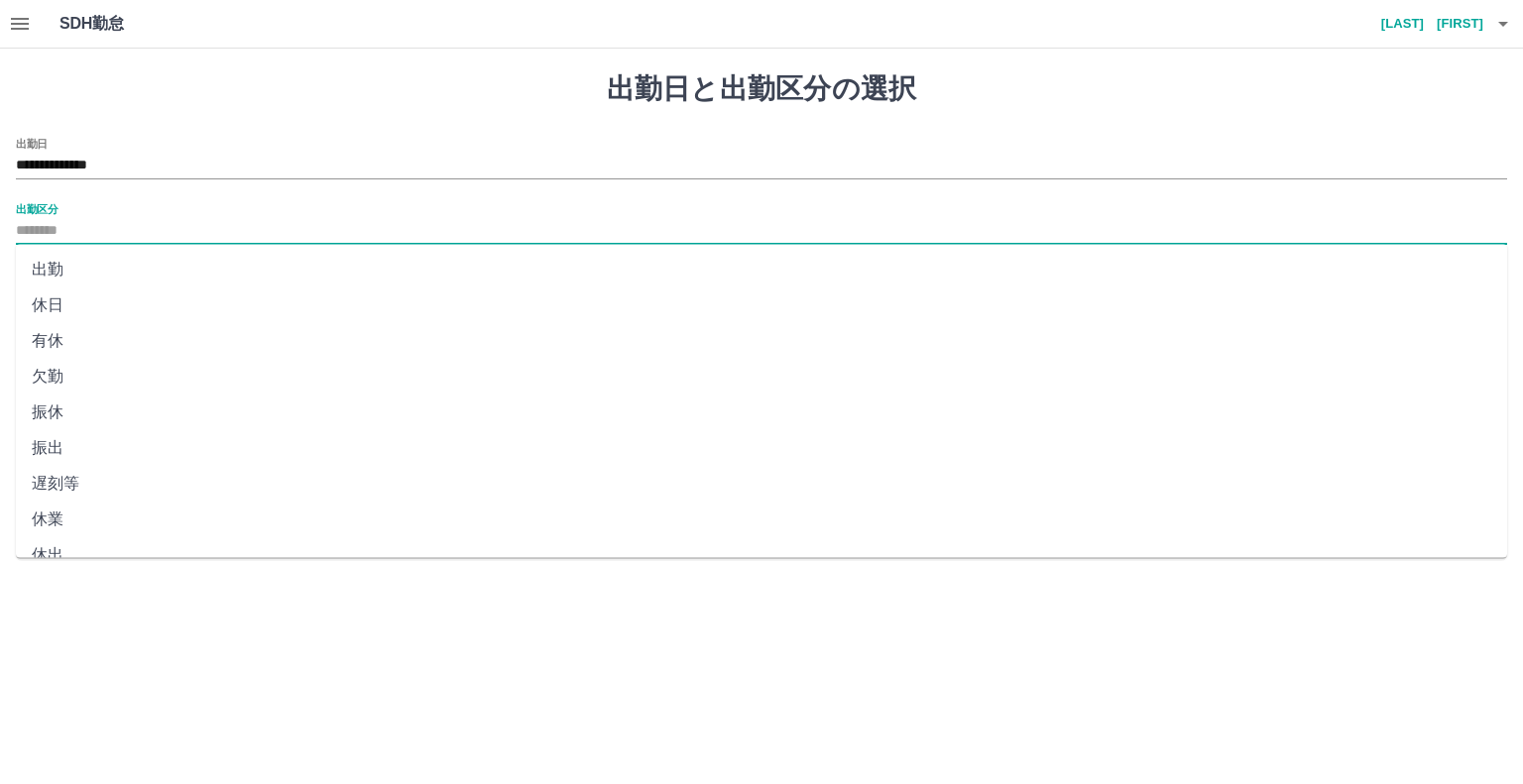 click on "出勤区分" at bounding box center (762, 231) 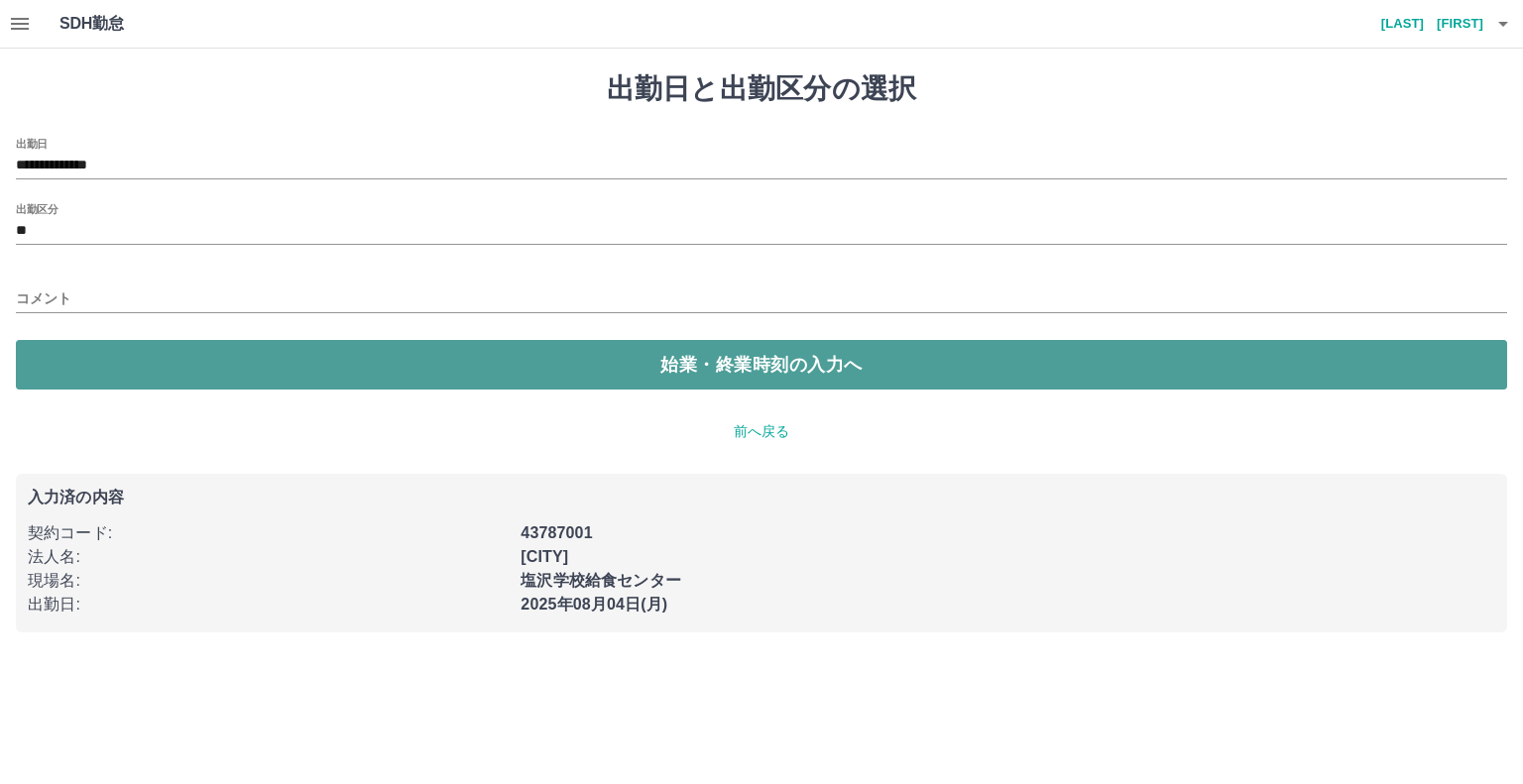 click on "始業・終業時刻の入力へ" at bounding box center (762, 365) 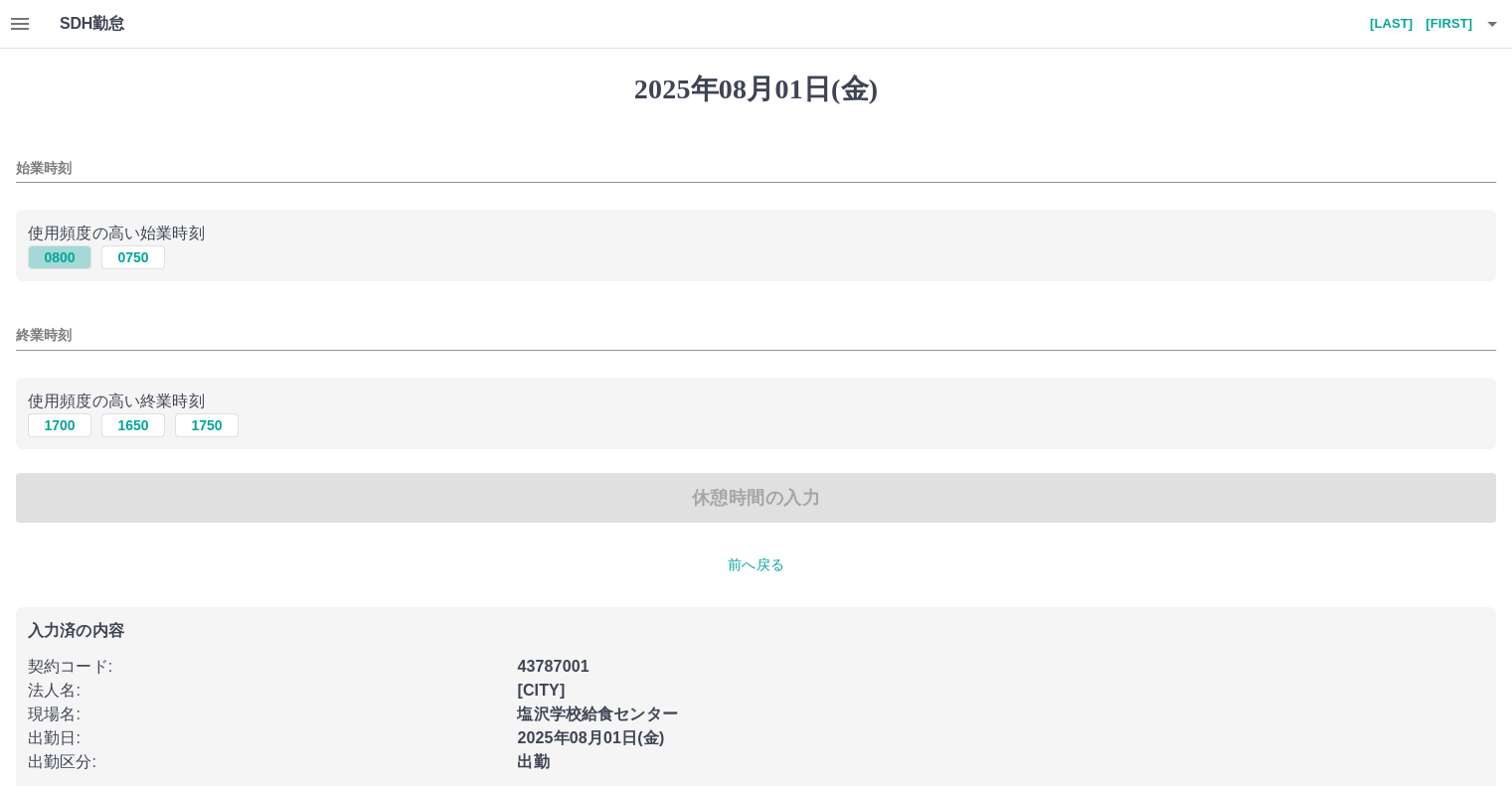 click on "0800" at bounding box center (60, 257) 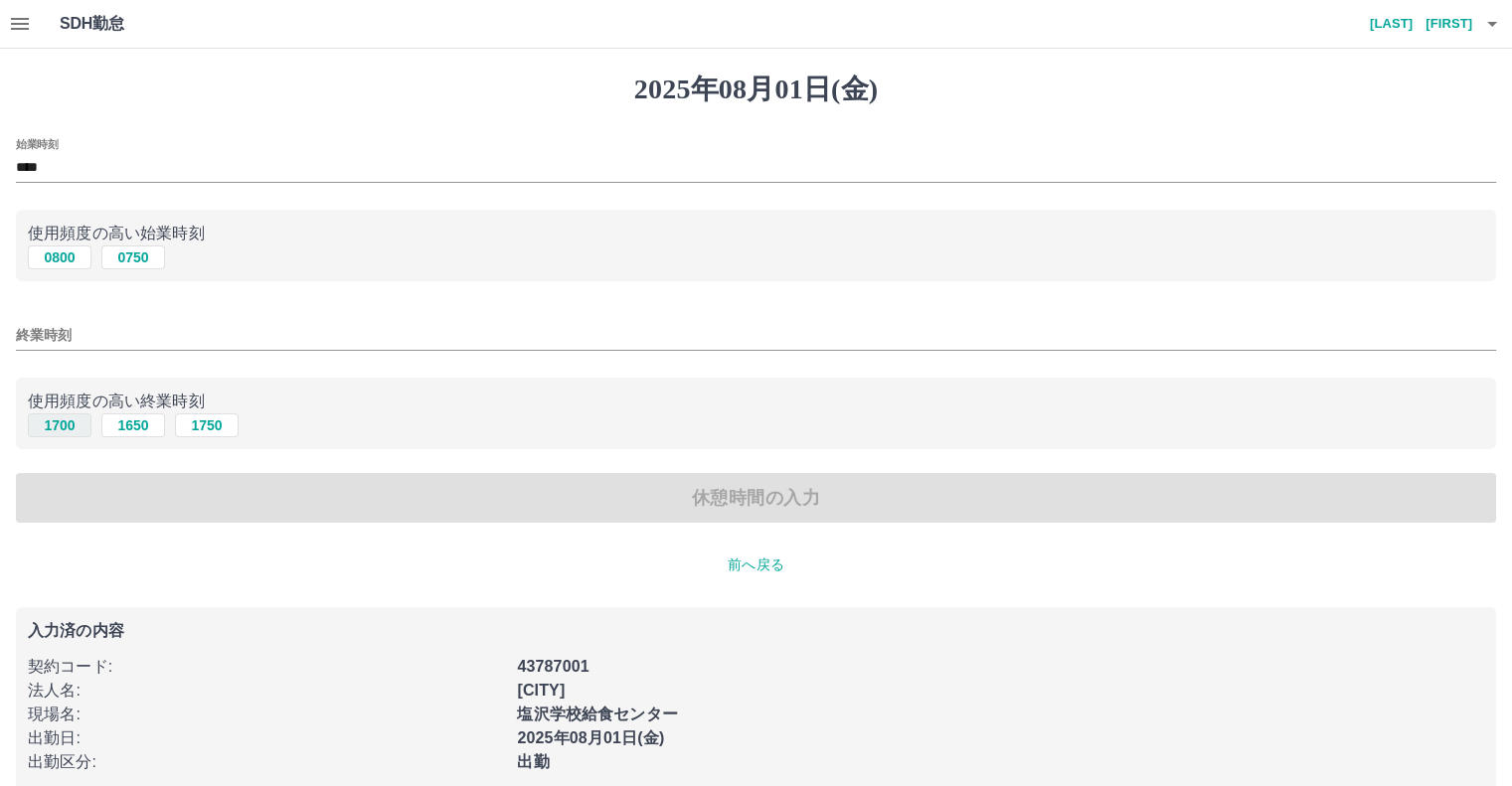 click on "1700" at bounding box center (60, 425) 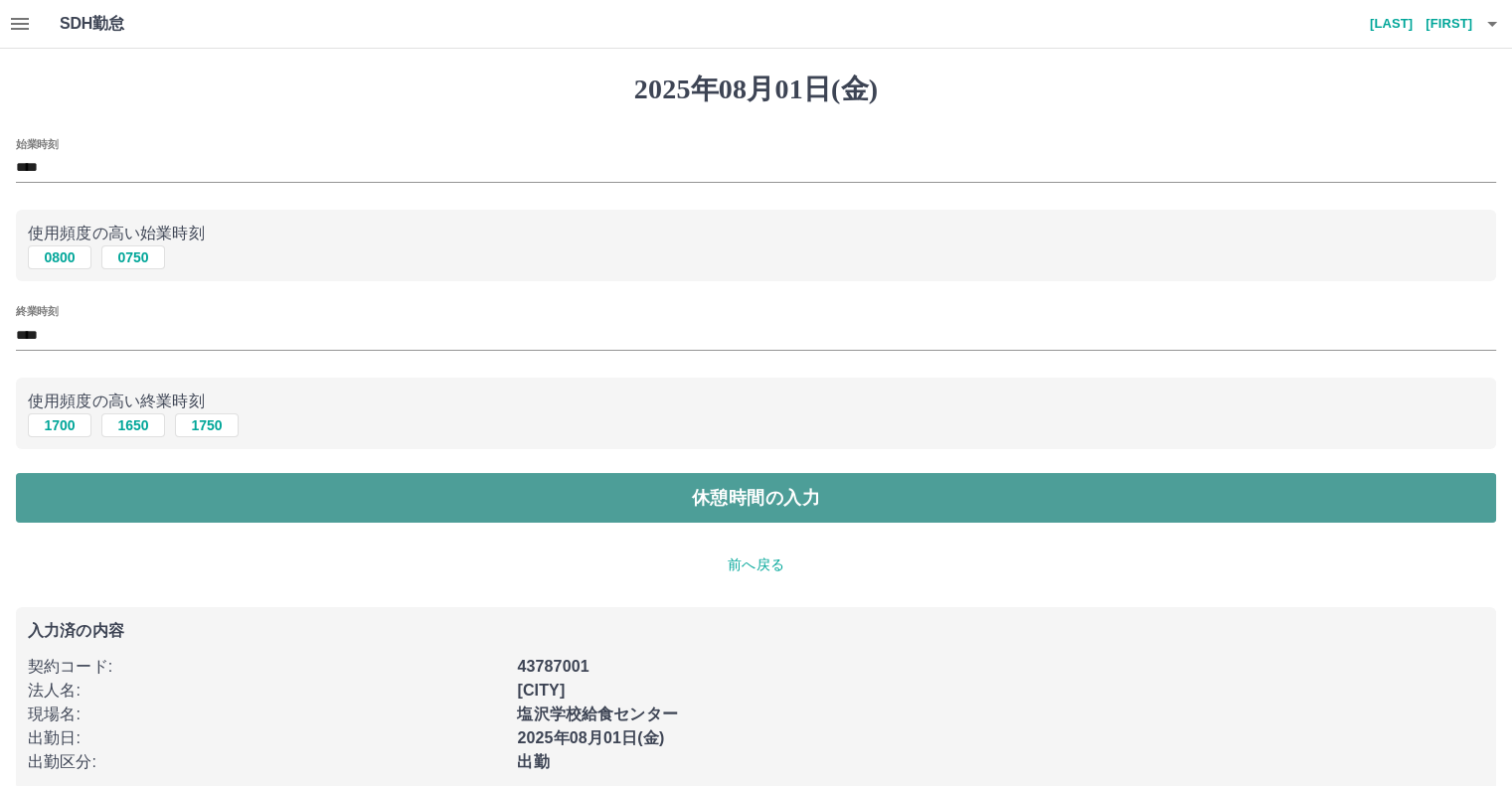 click on "休憩時間の入力" at bounding box center [756, 498] 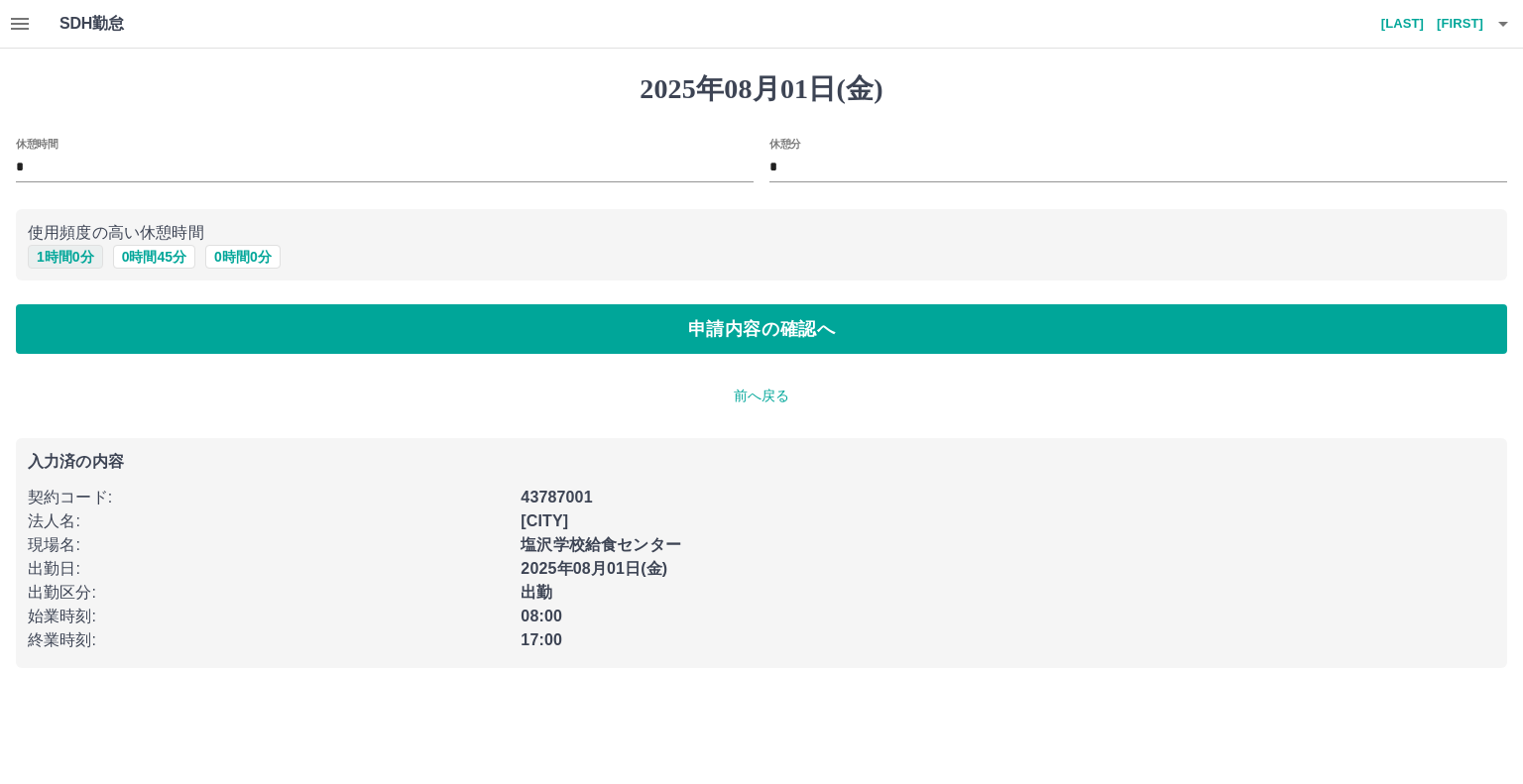 click on "1 時間 0 分" at bounding box center [65, 257] 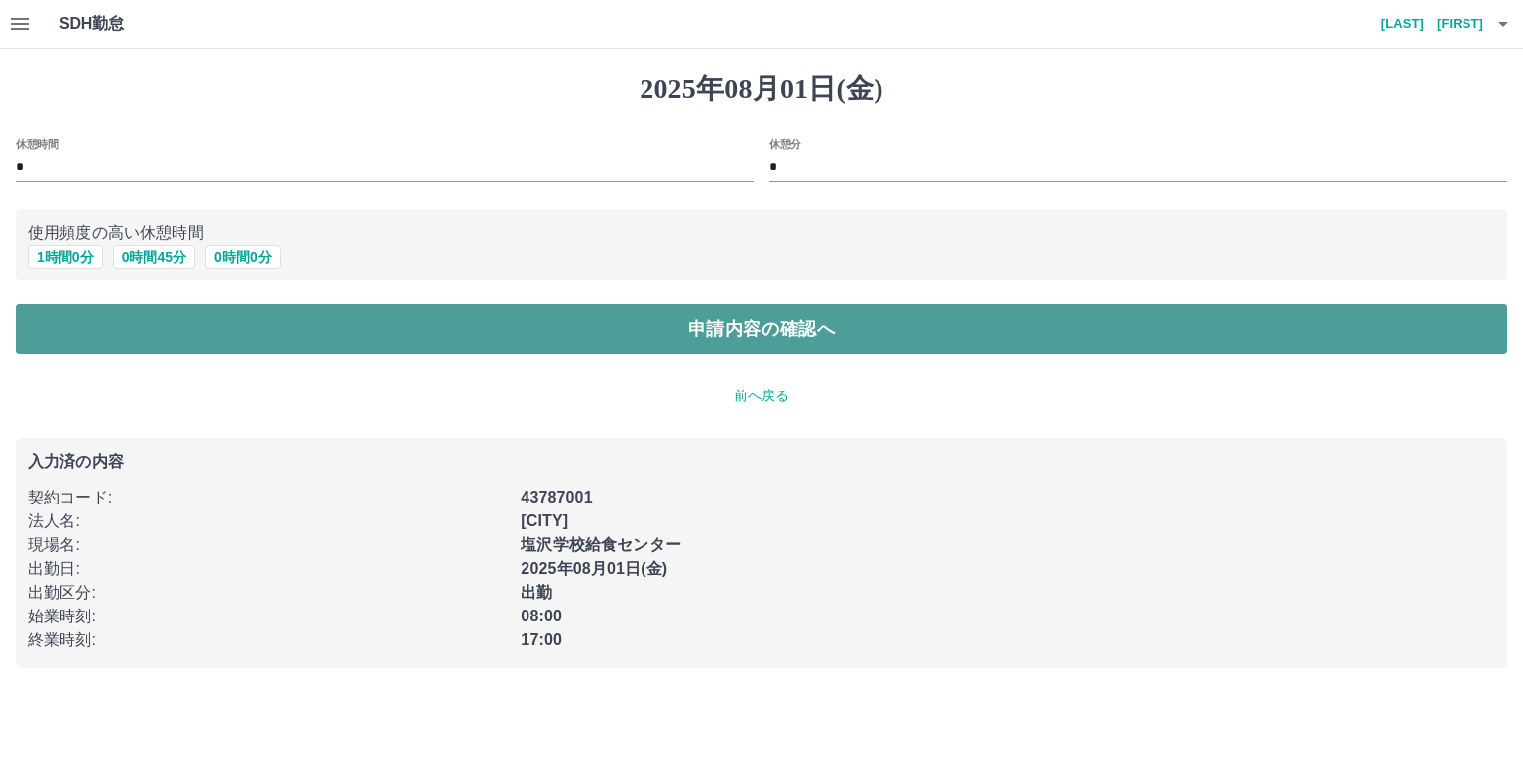 click on "申請内容の確認へ" at bounding box center (762, 329) 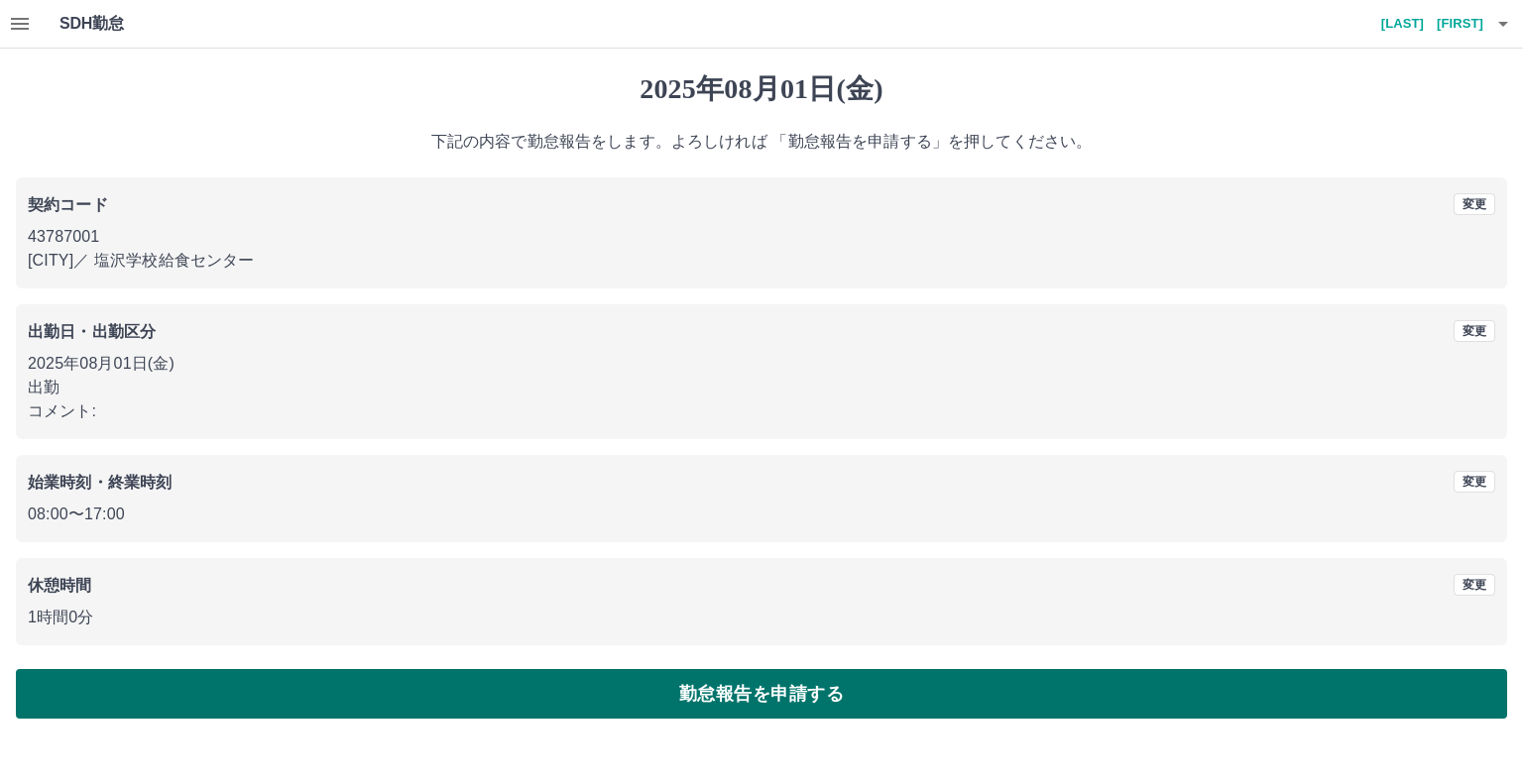 click on "勤怠報告を申請する" at bounding box center (762, 694) 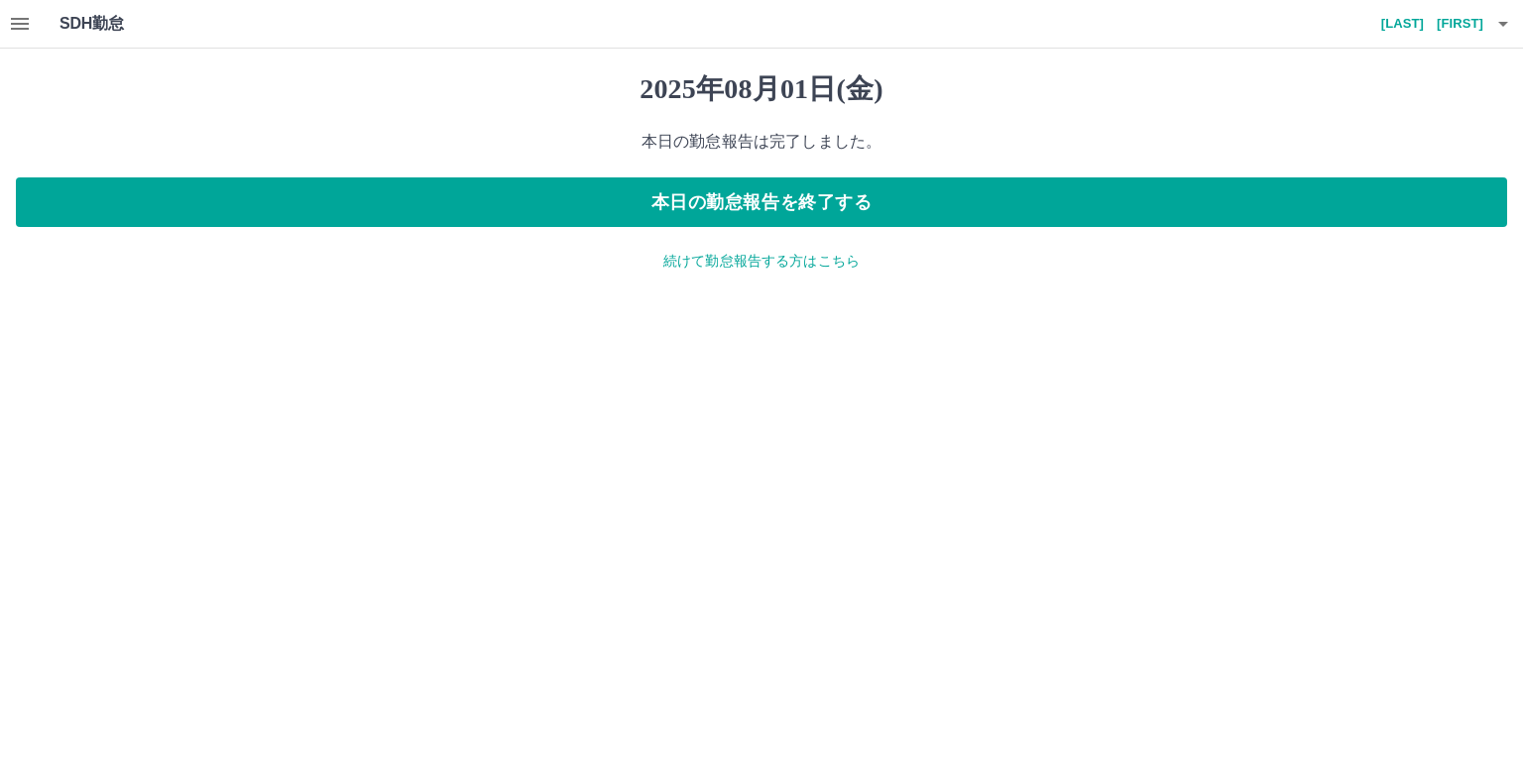 click on "続けて勤怠報告する方はこちら" at bounding box center [762, 261] 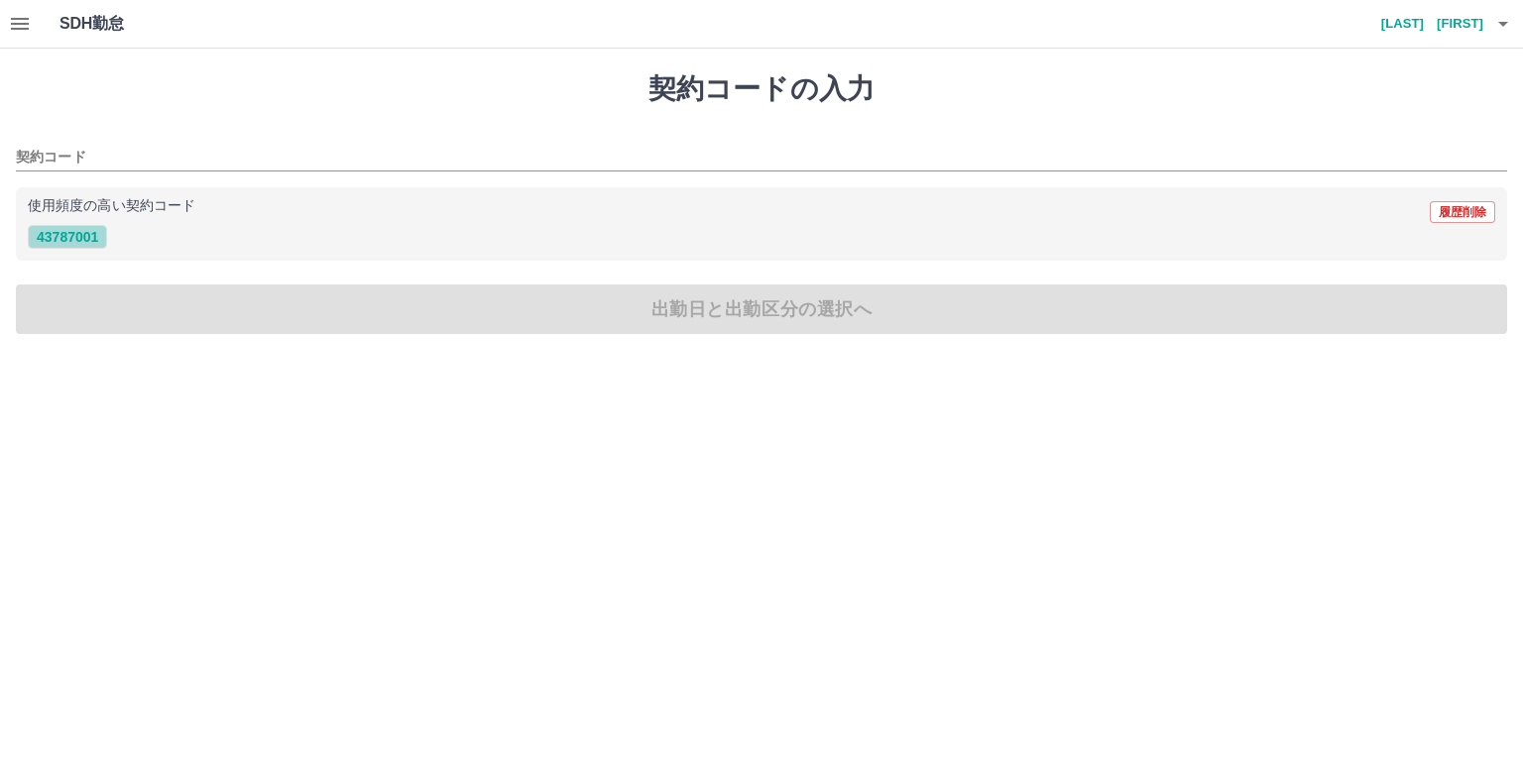 click on "43787001" at bounding box center (67, 237) 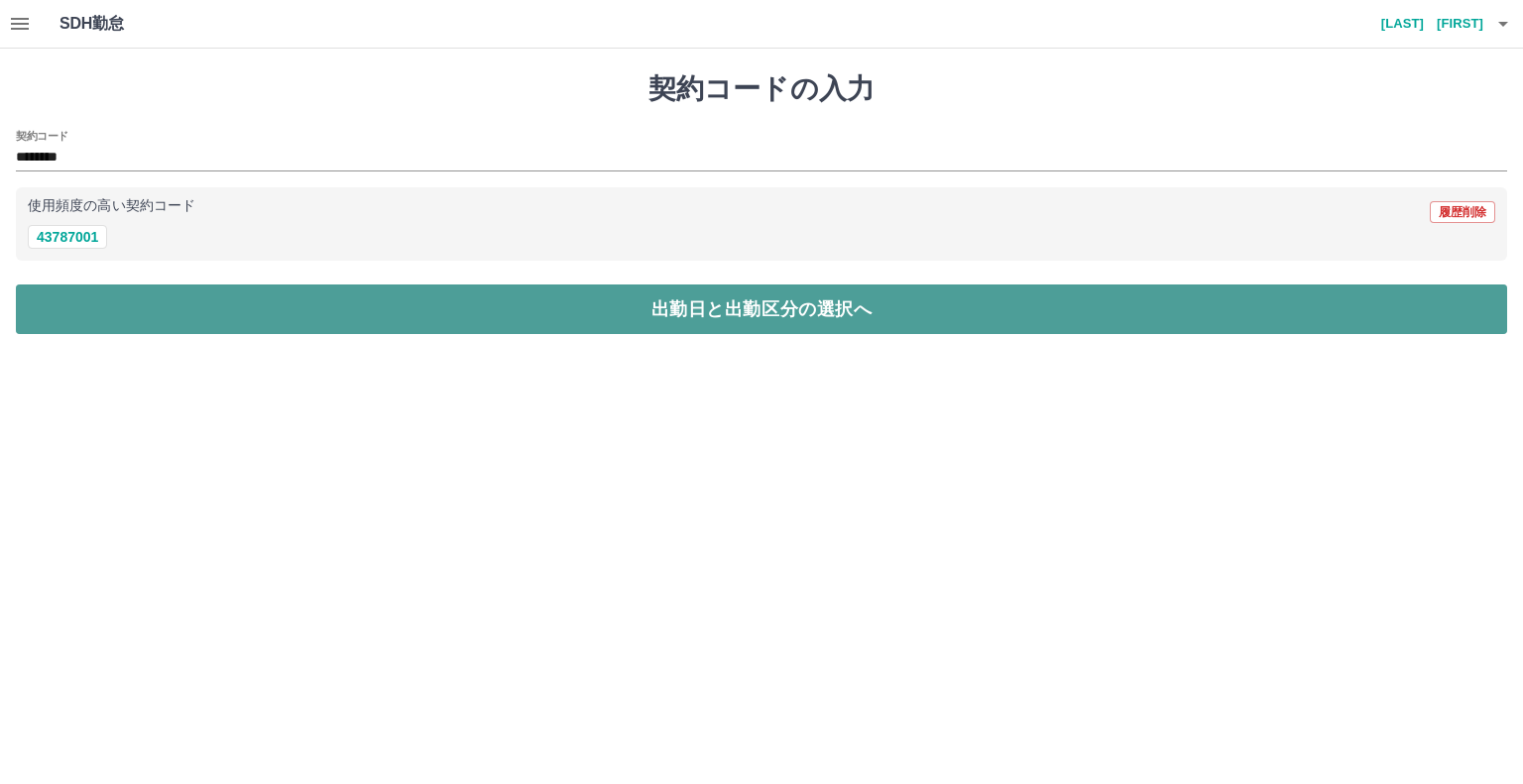 click on "出勤日と出勤区分の選択へ" at bounding box center [762, 309] 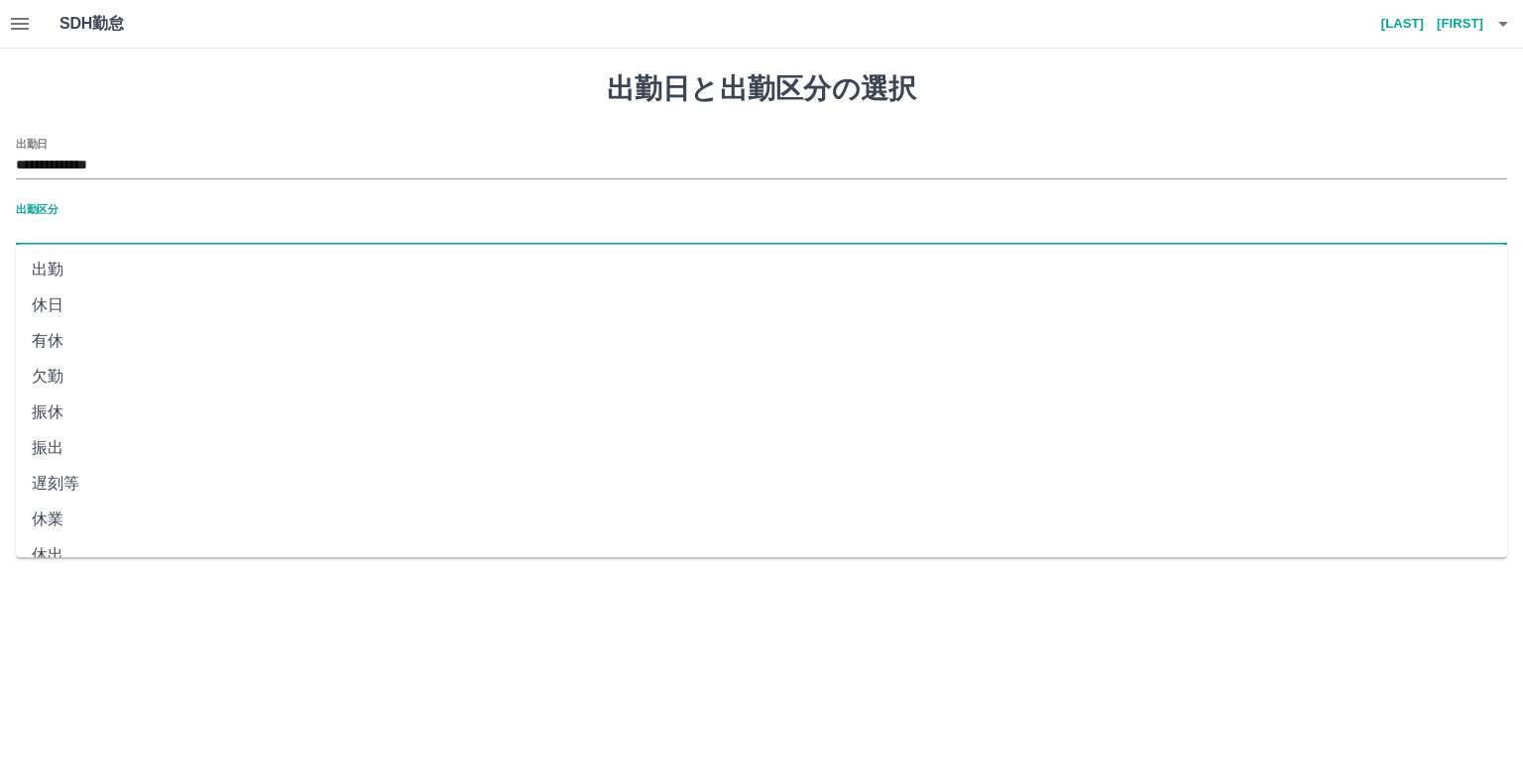 click on "出勤区分" at bounding box center (762, 231) 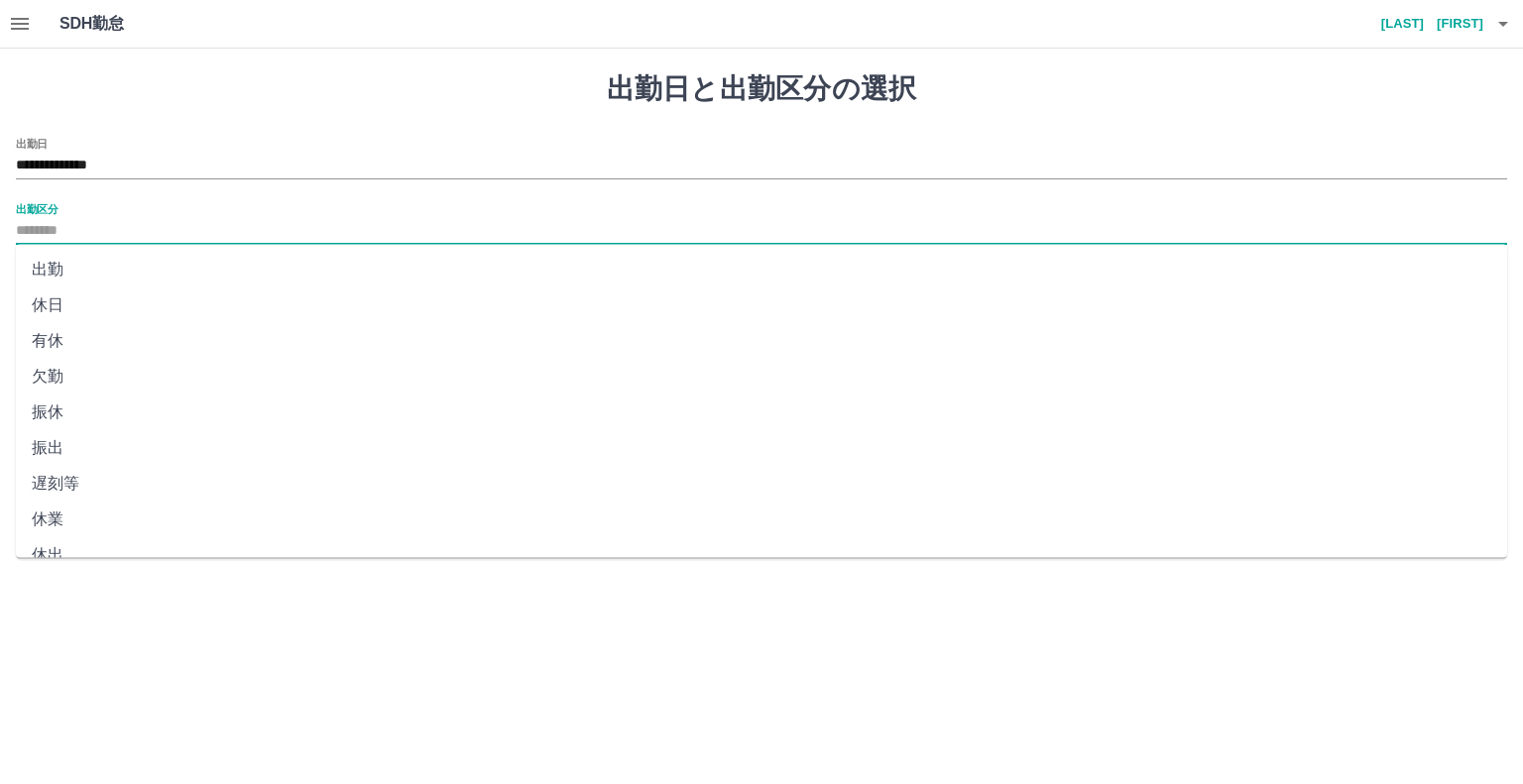 click on "出勤" at bounding box center (762, 270) 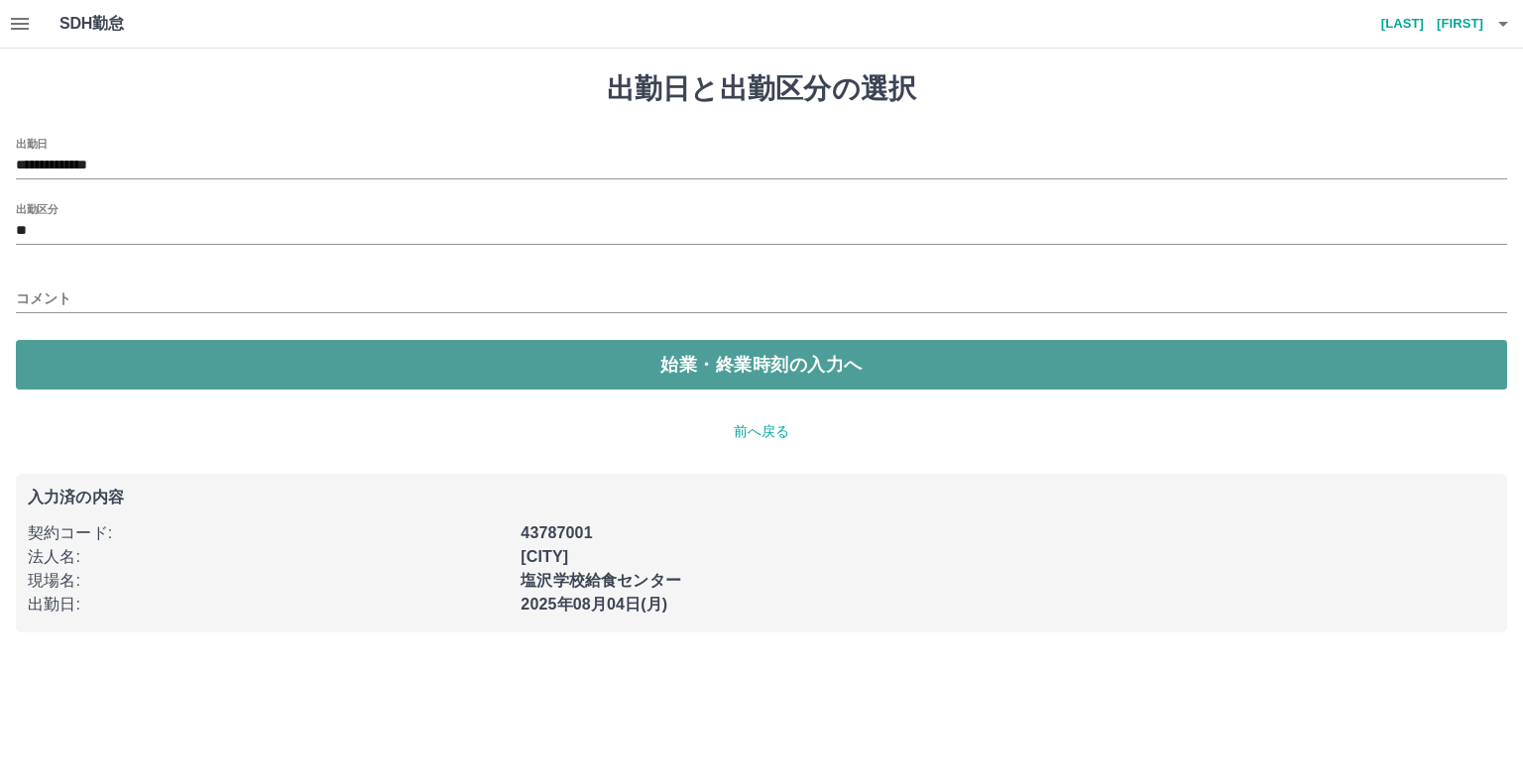 click on "始業・終業時刻の入力へ" at bounding box center (762, 365) 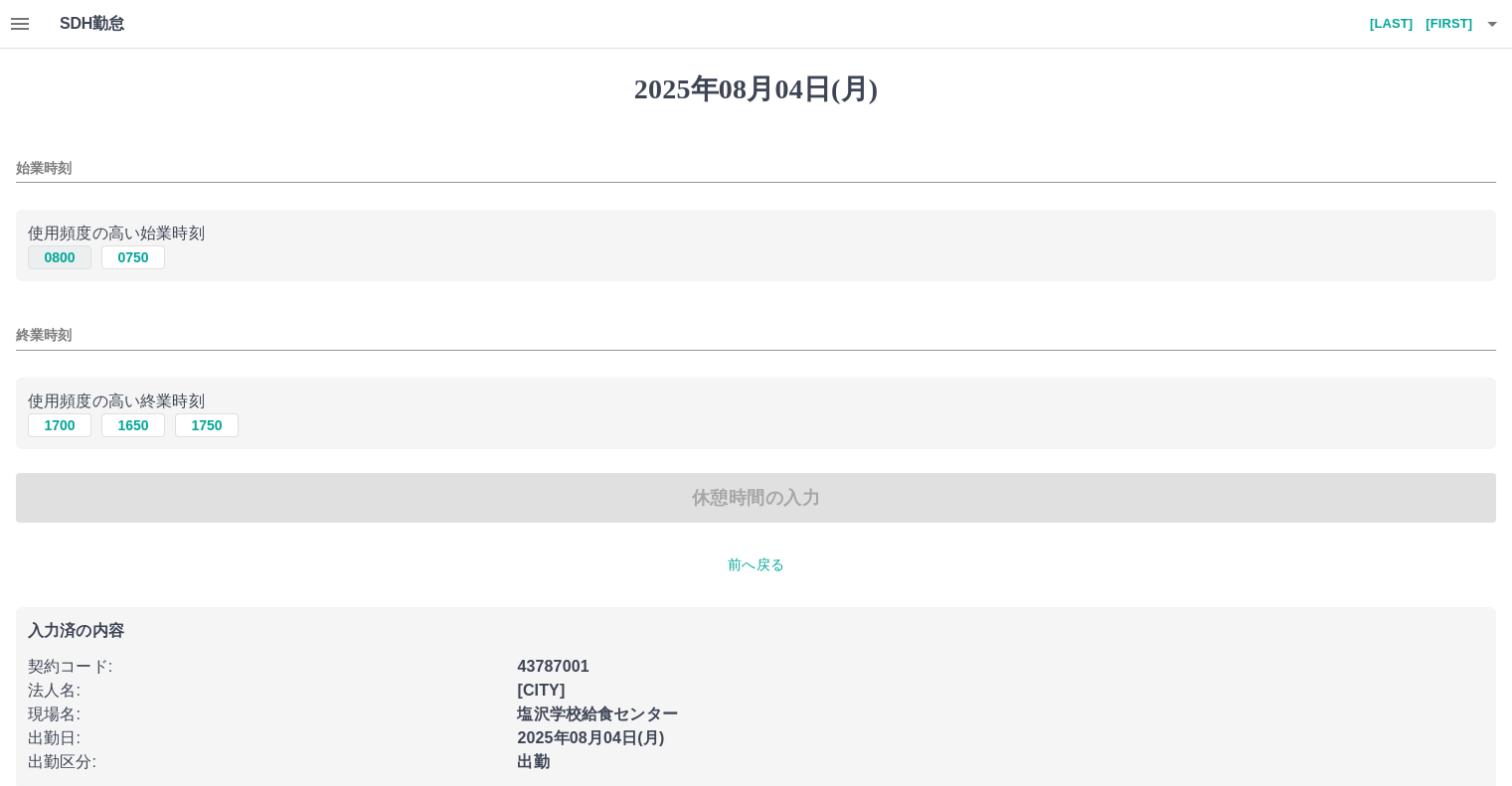 click on "0800" at bounding box center [60, 257] 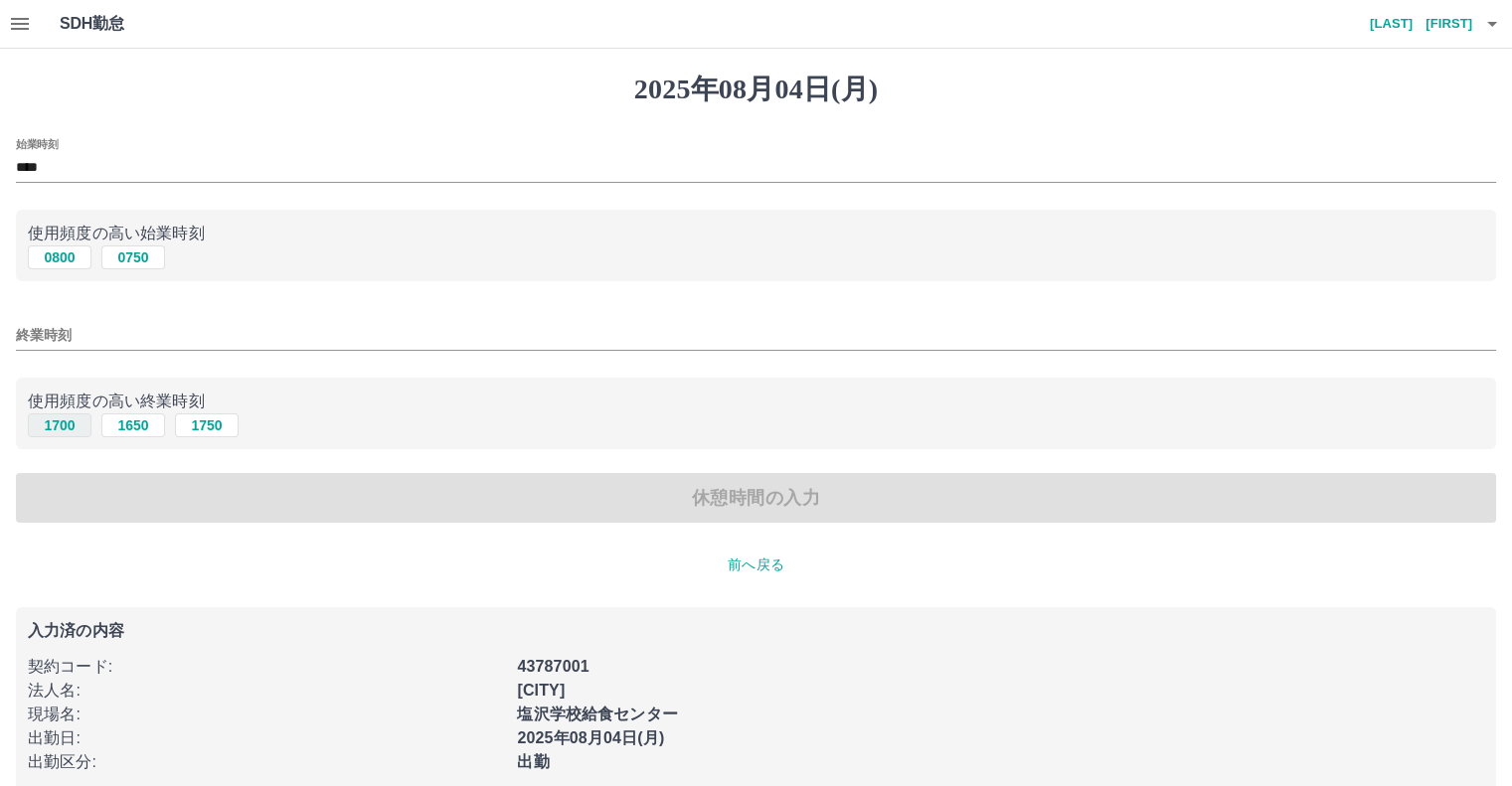 click on "1700" at bounding box center (60, 425) 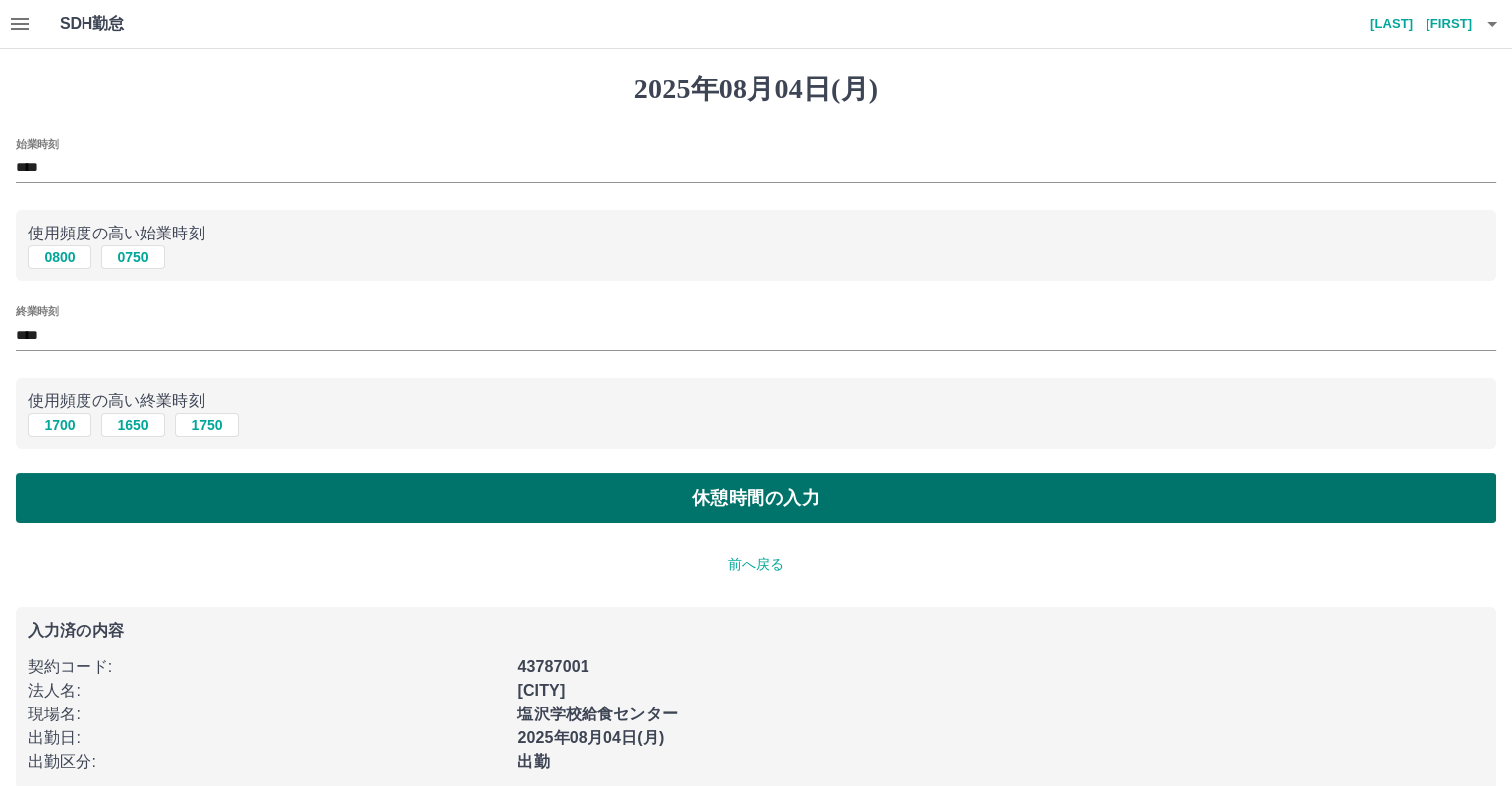 click on "休憩時間の入力" at bounding box center [756, 498] 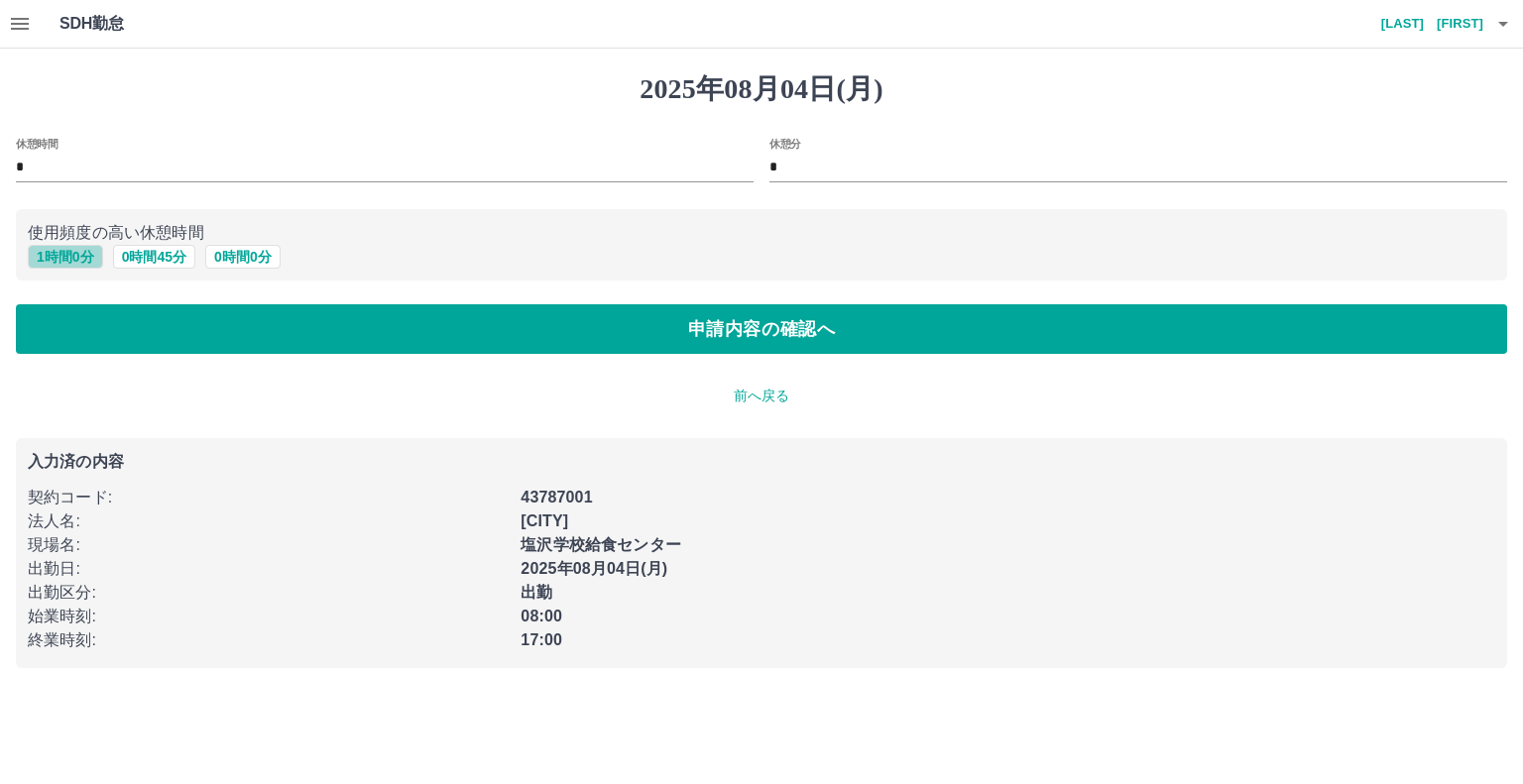 click on "1 時間 0 分" at bounding box center (65, 257) 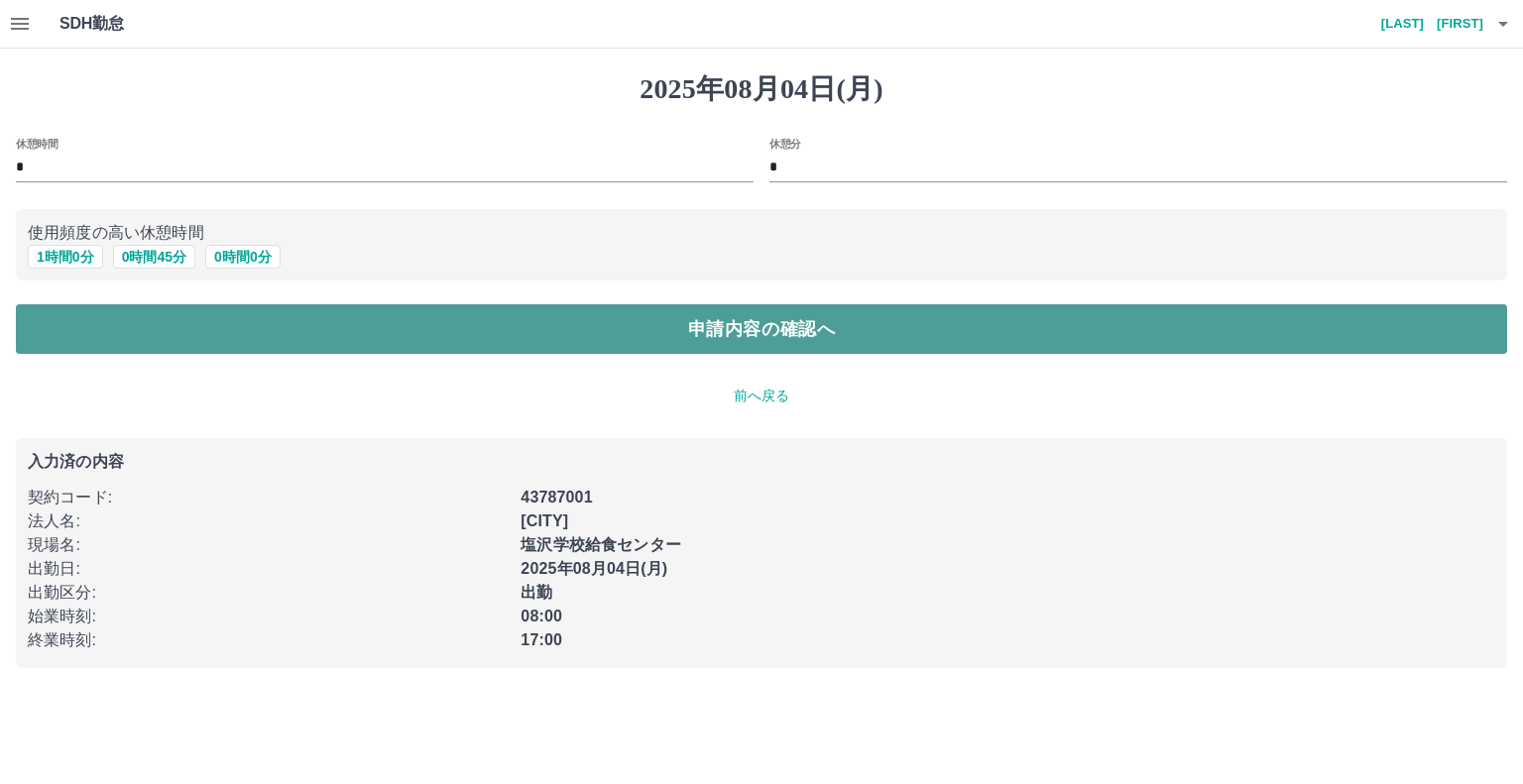 click on "申請内容の確認へ" at bounding box center [762, 329] 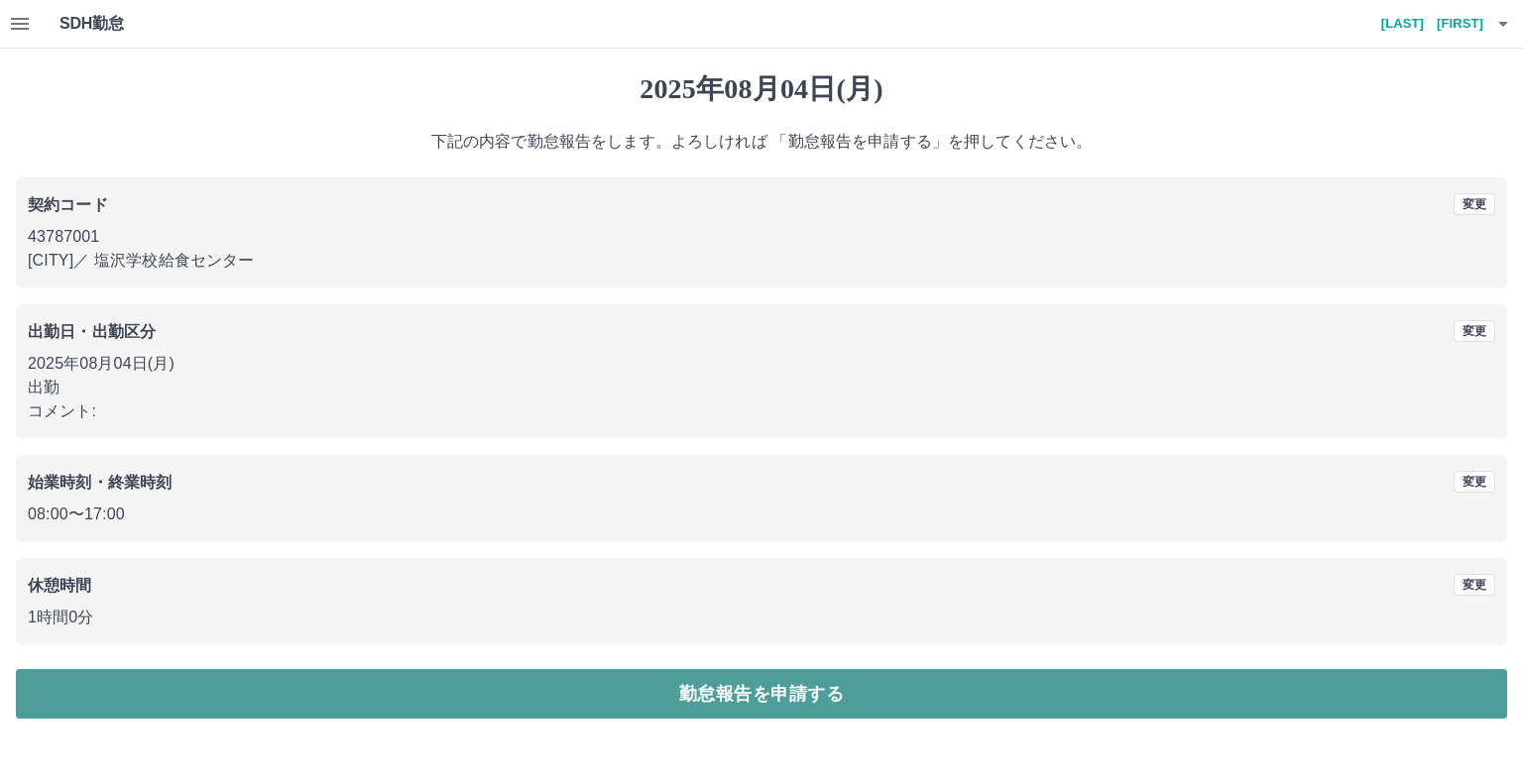 click on "勤怠報告を申請する" at bounding box center (762, 694) 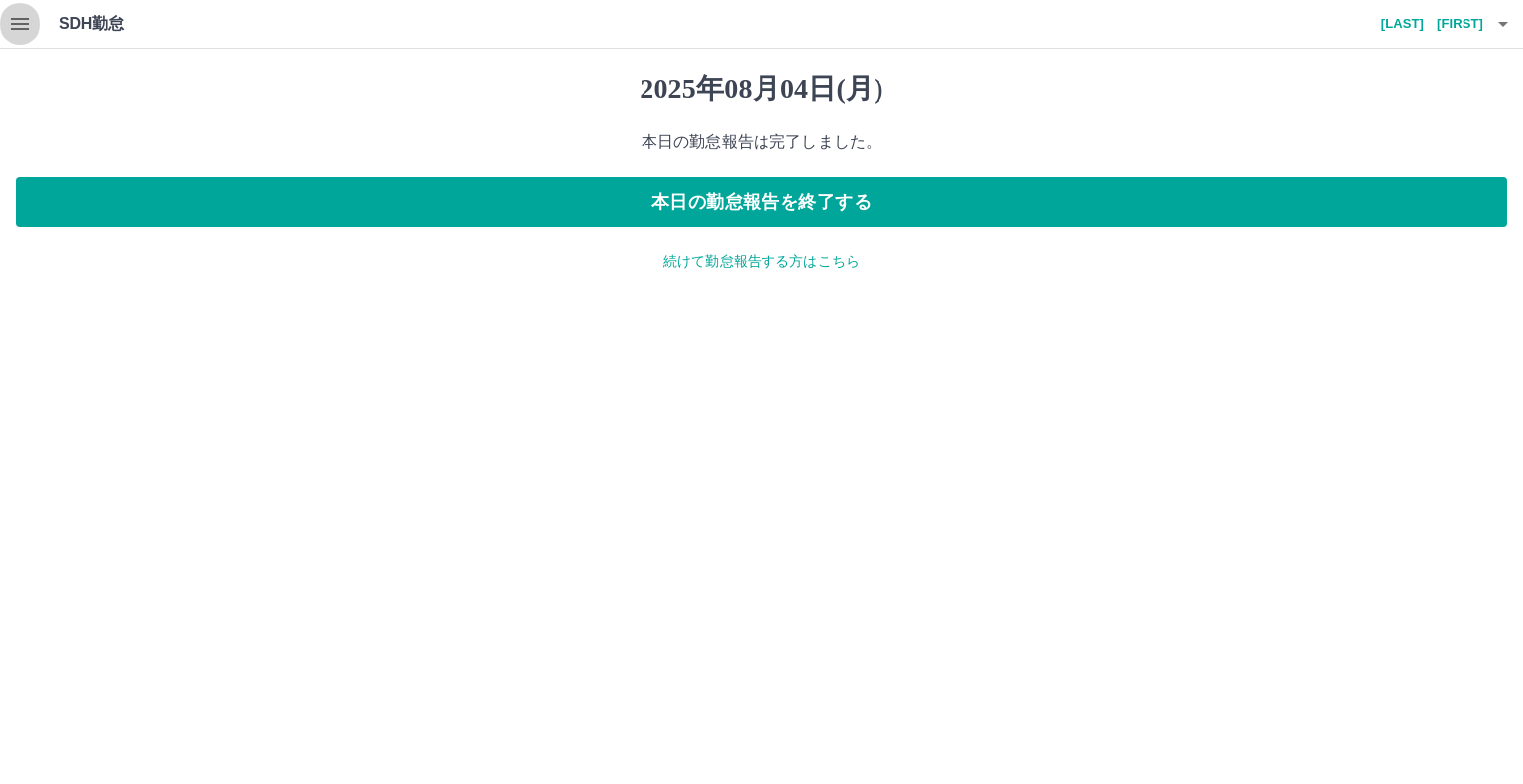 click 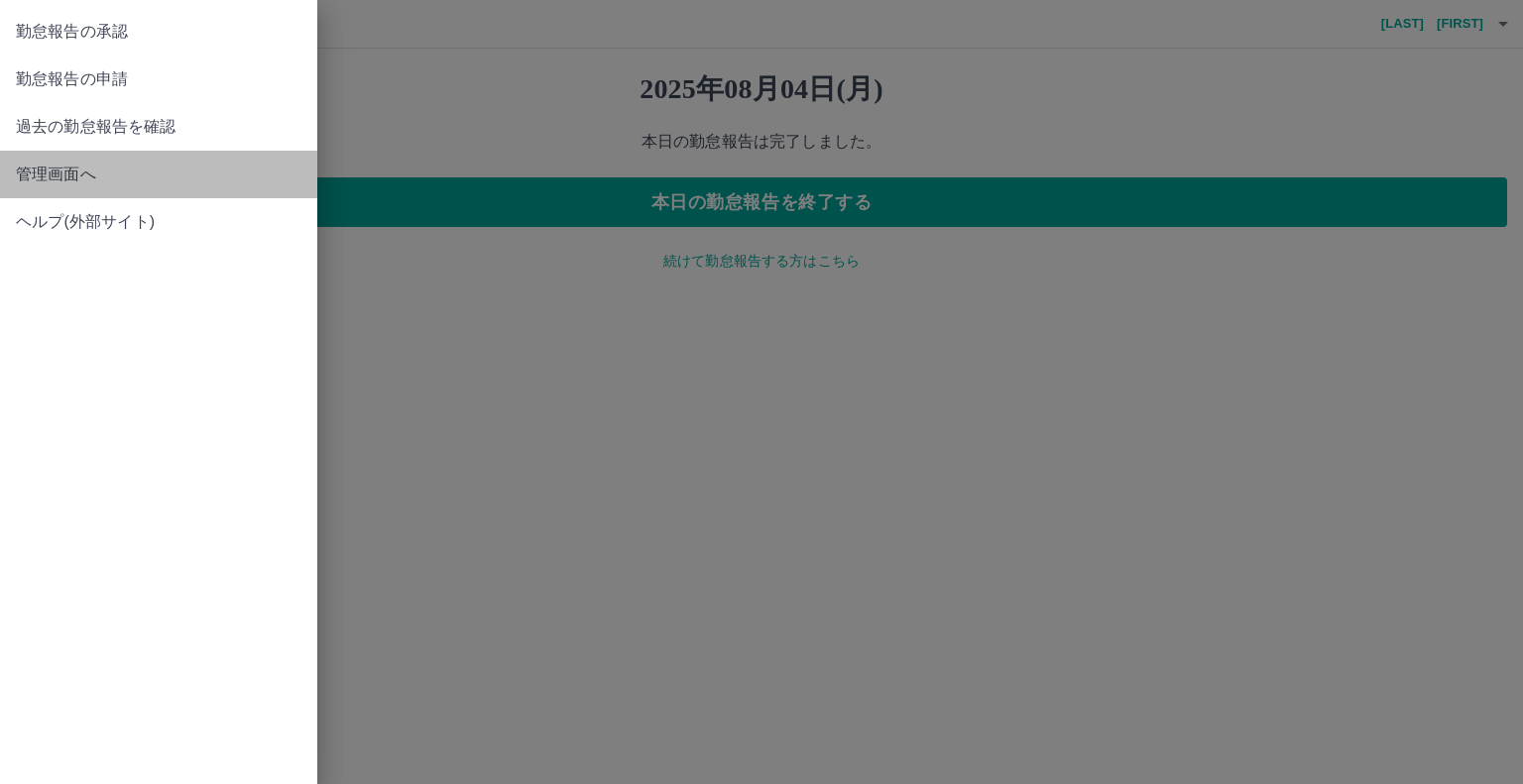 click on "管理画面へ" at bounding box center [159, 174] 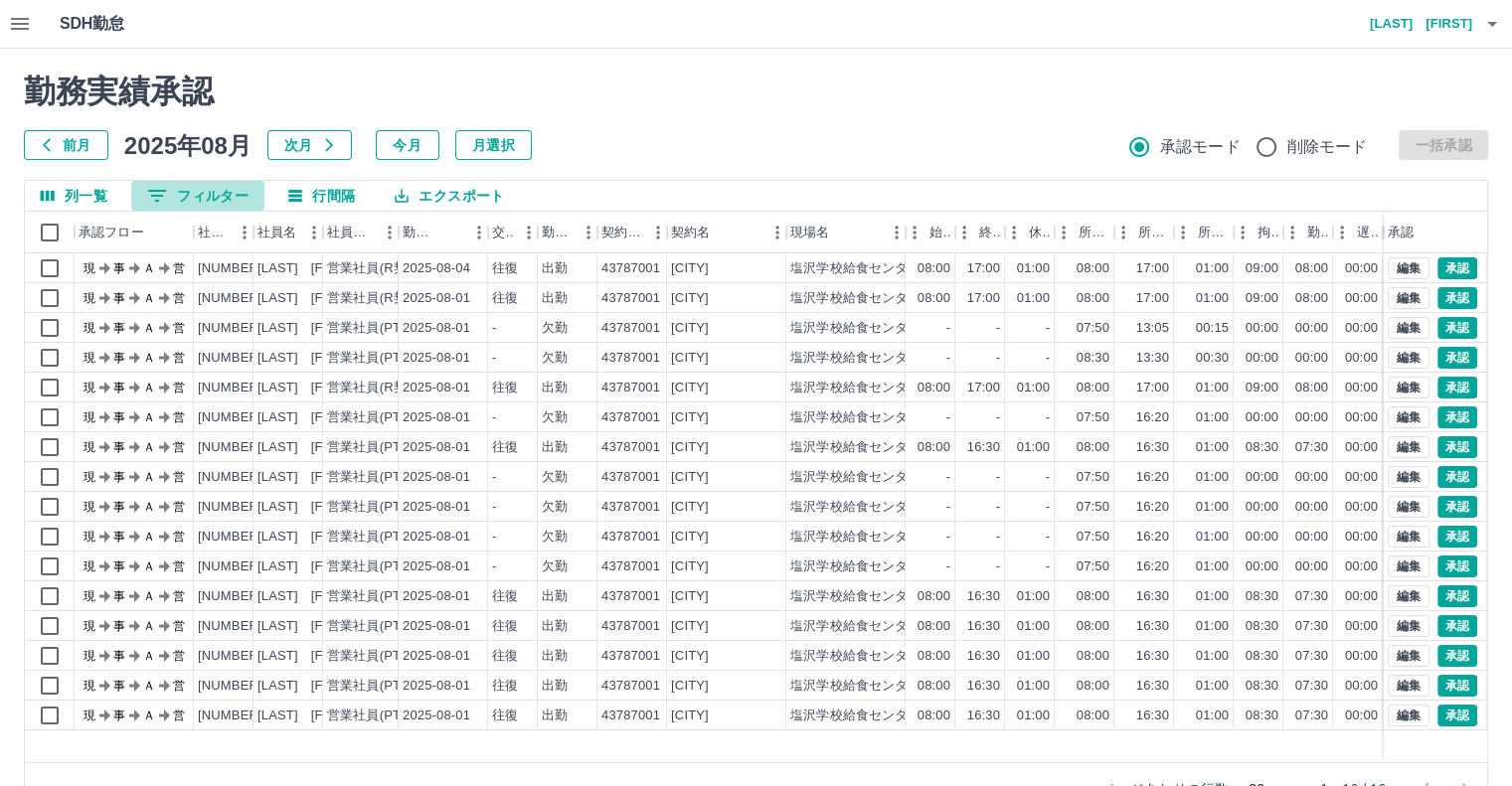 click 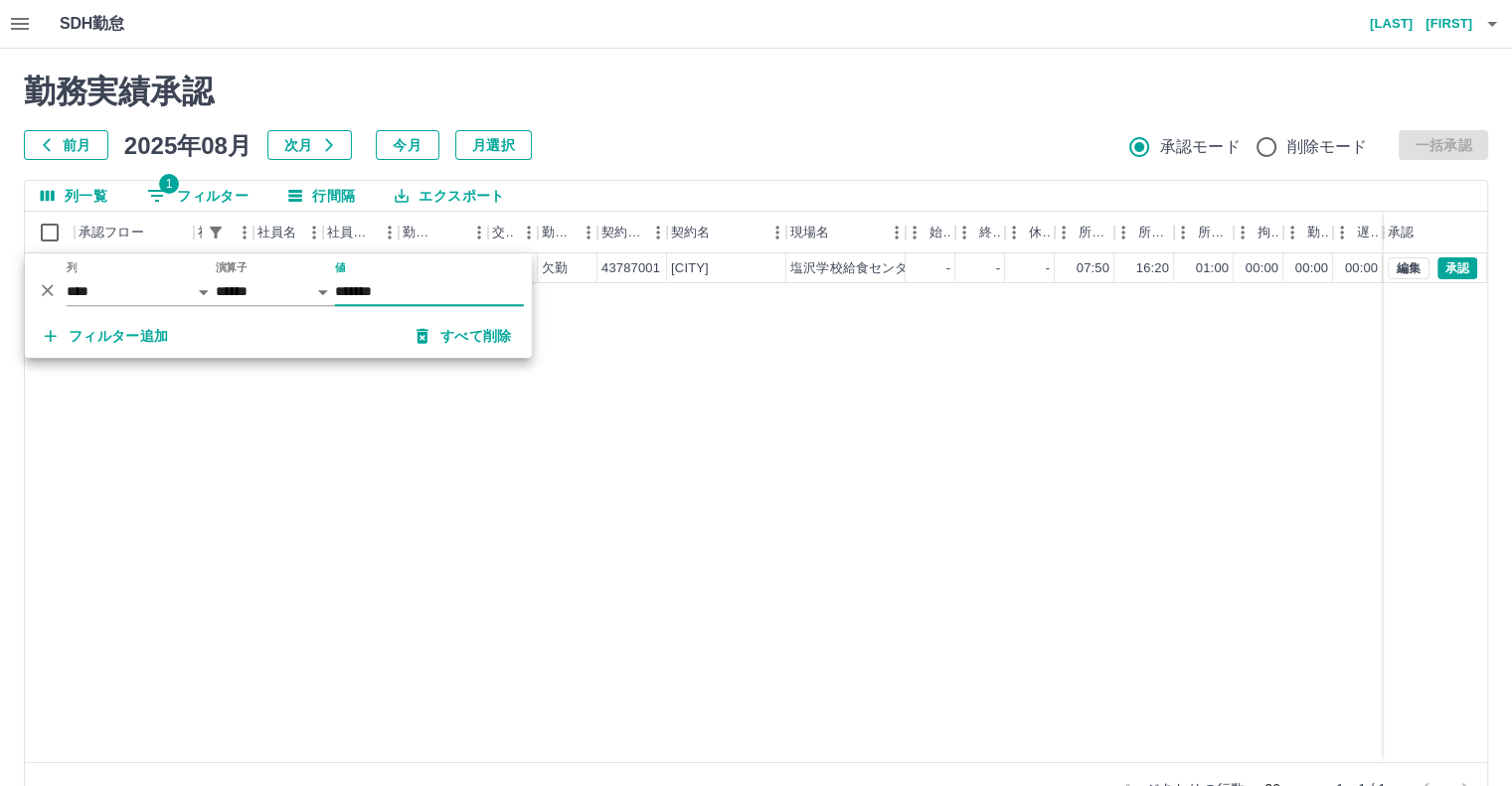 type on "*******" 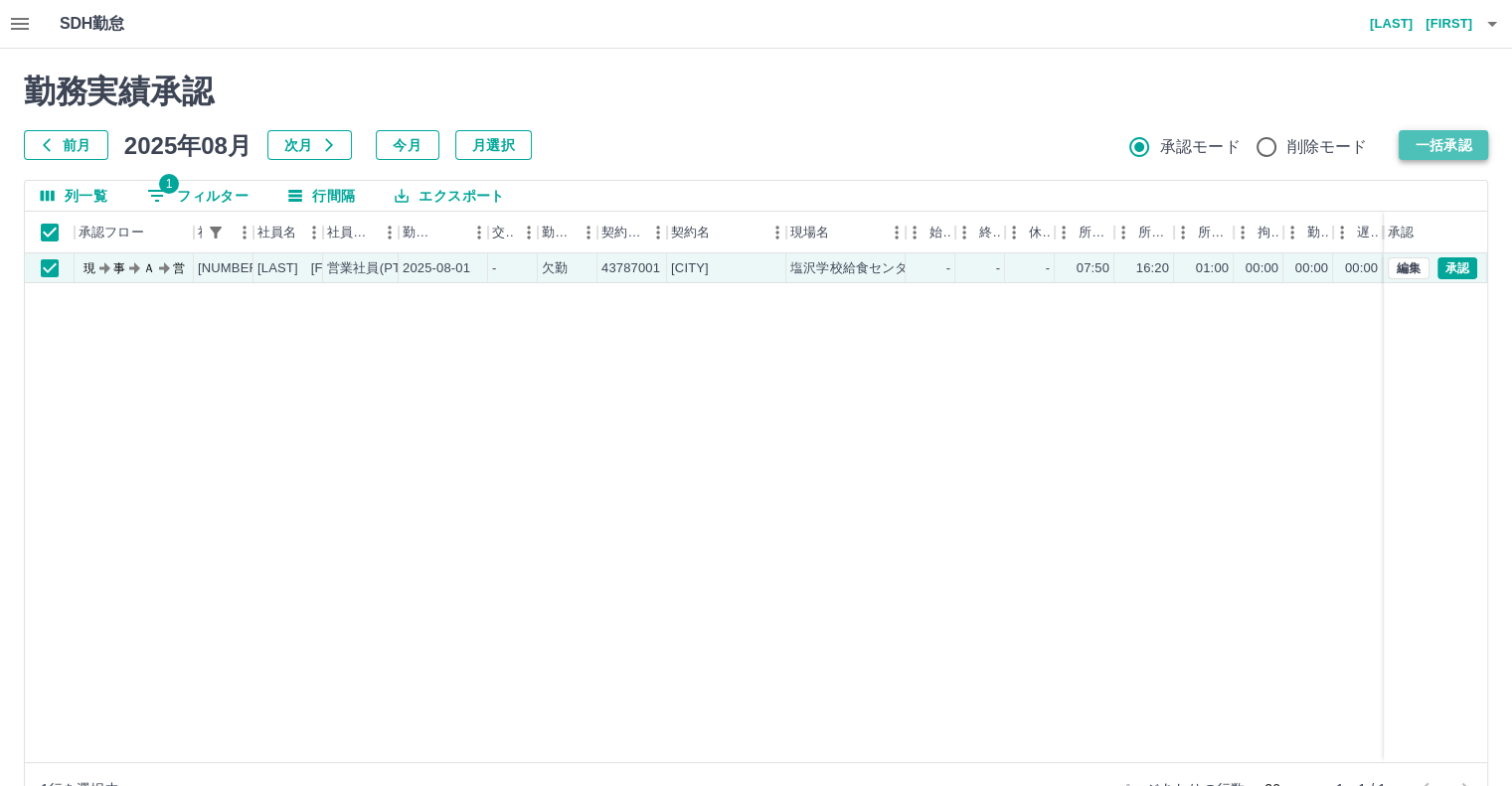 click on "一括承認" at bounding box center (1443, 145) 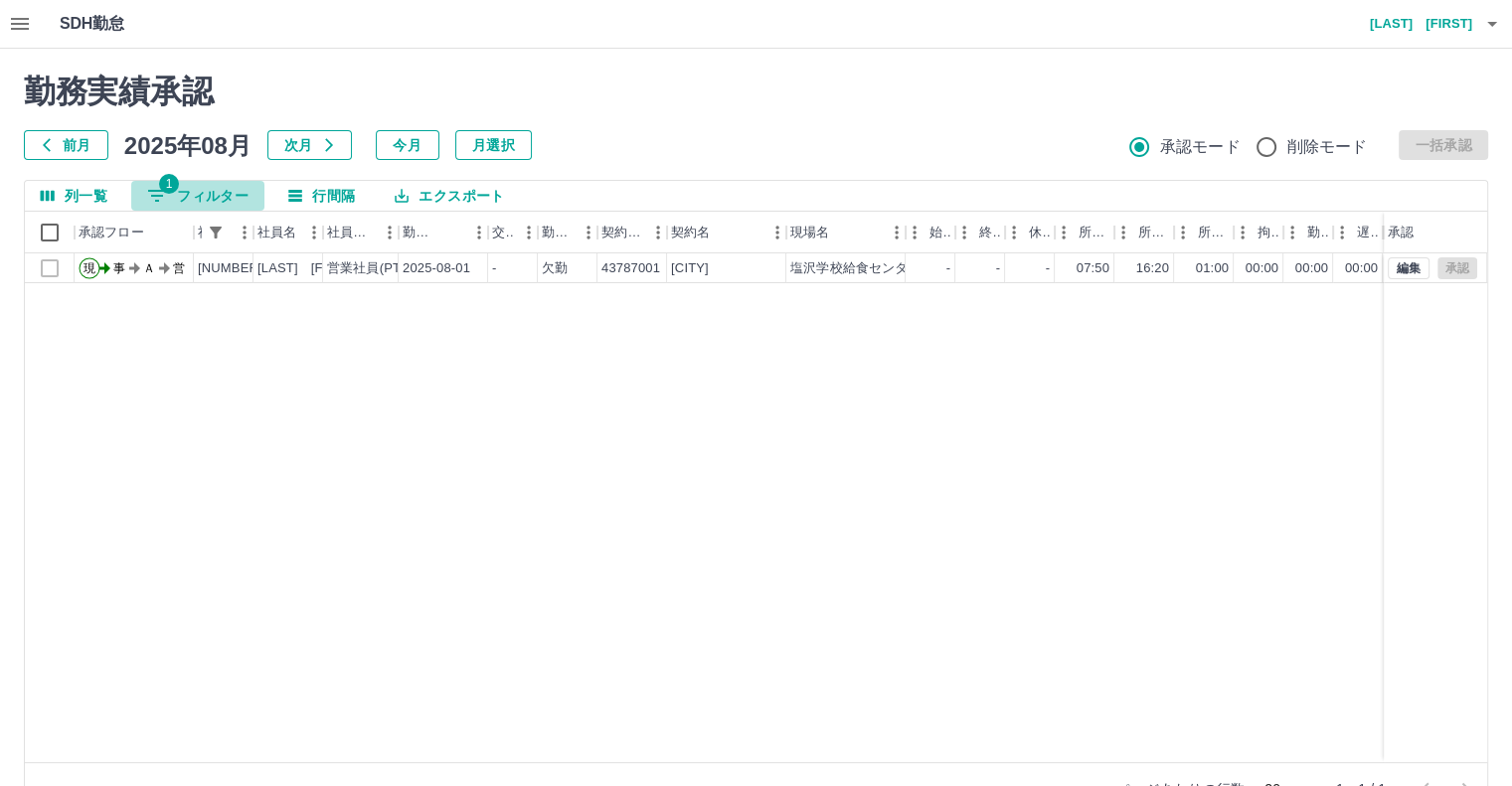click 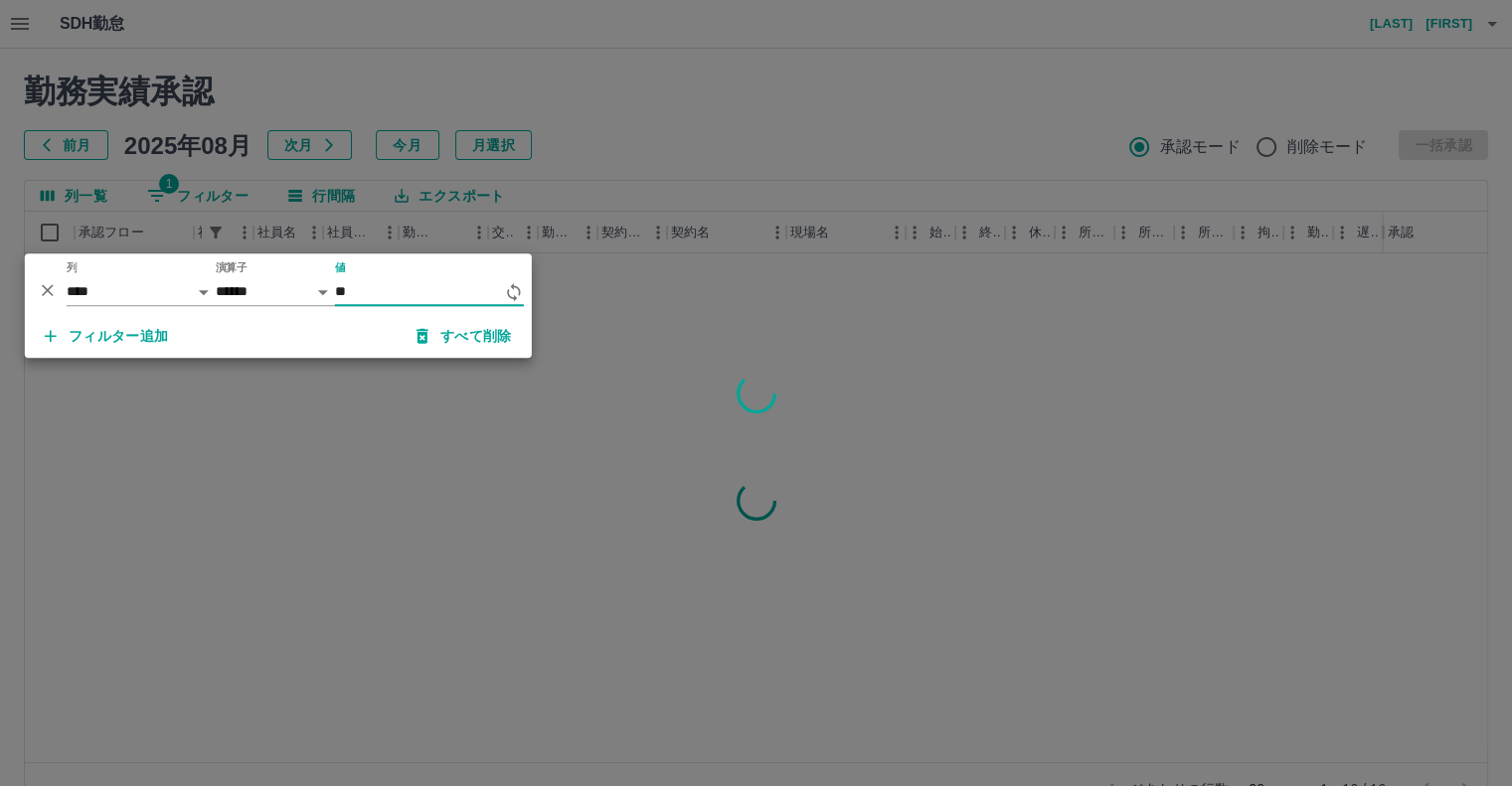 type on "*" 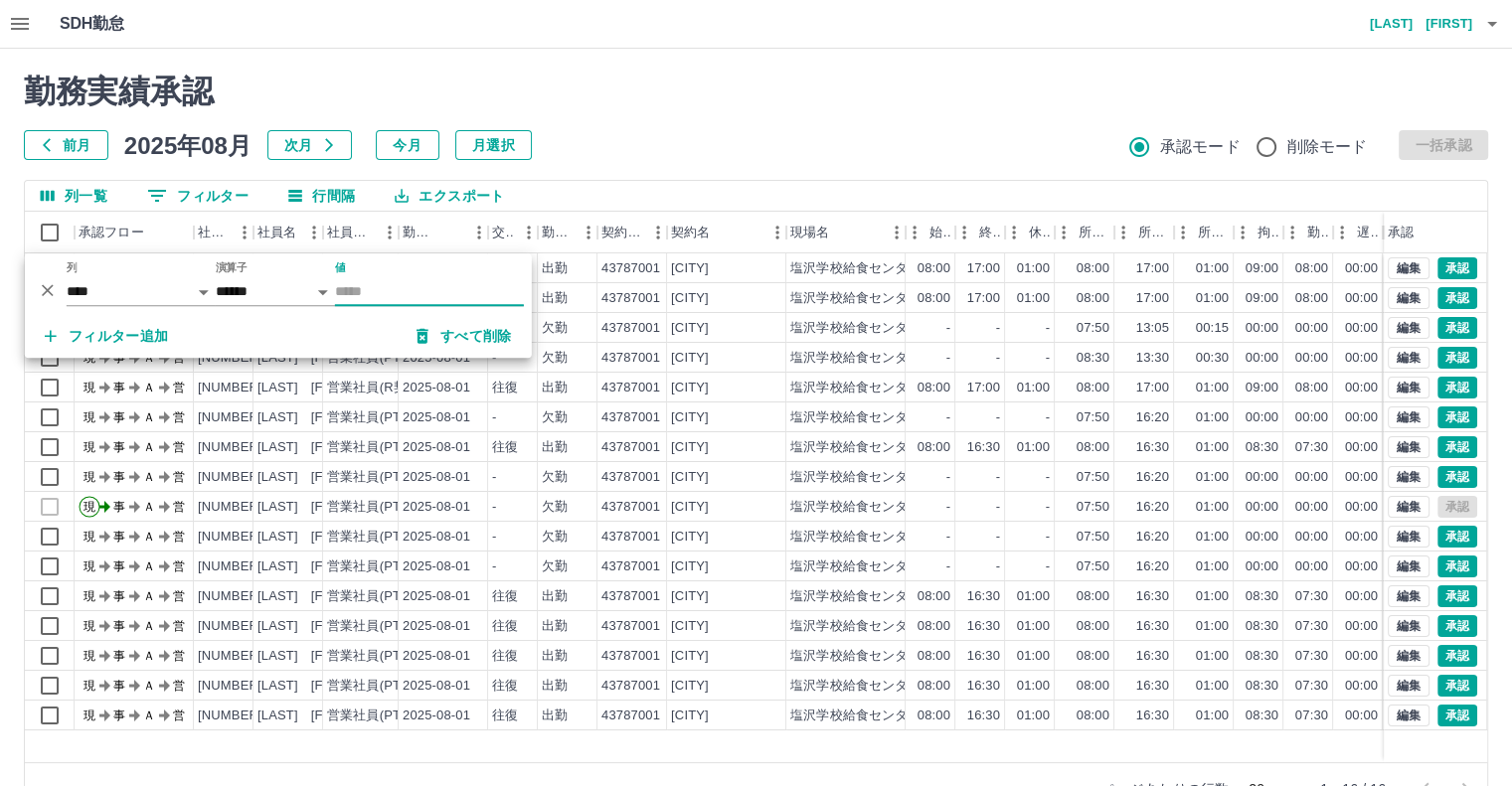 type 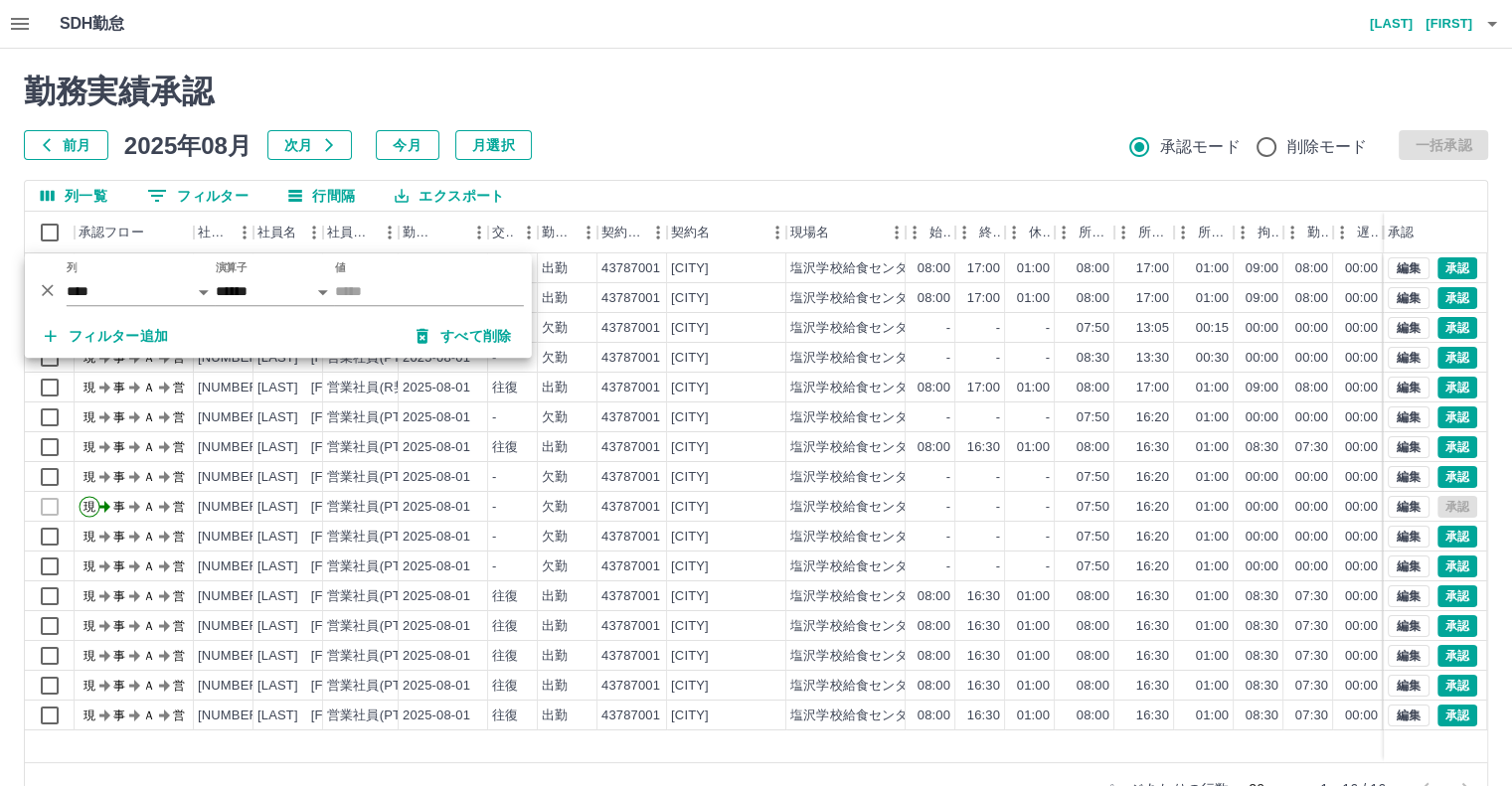 click on "前月 2025年08月 次月 今月 月選択 承認モード 削除モード 一括承認" at bounding box center [756, 145] 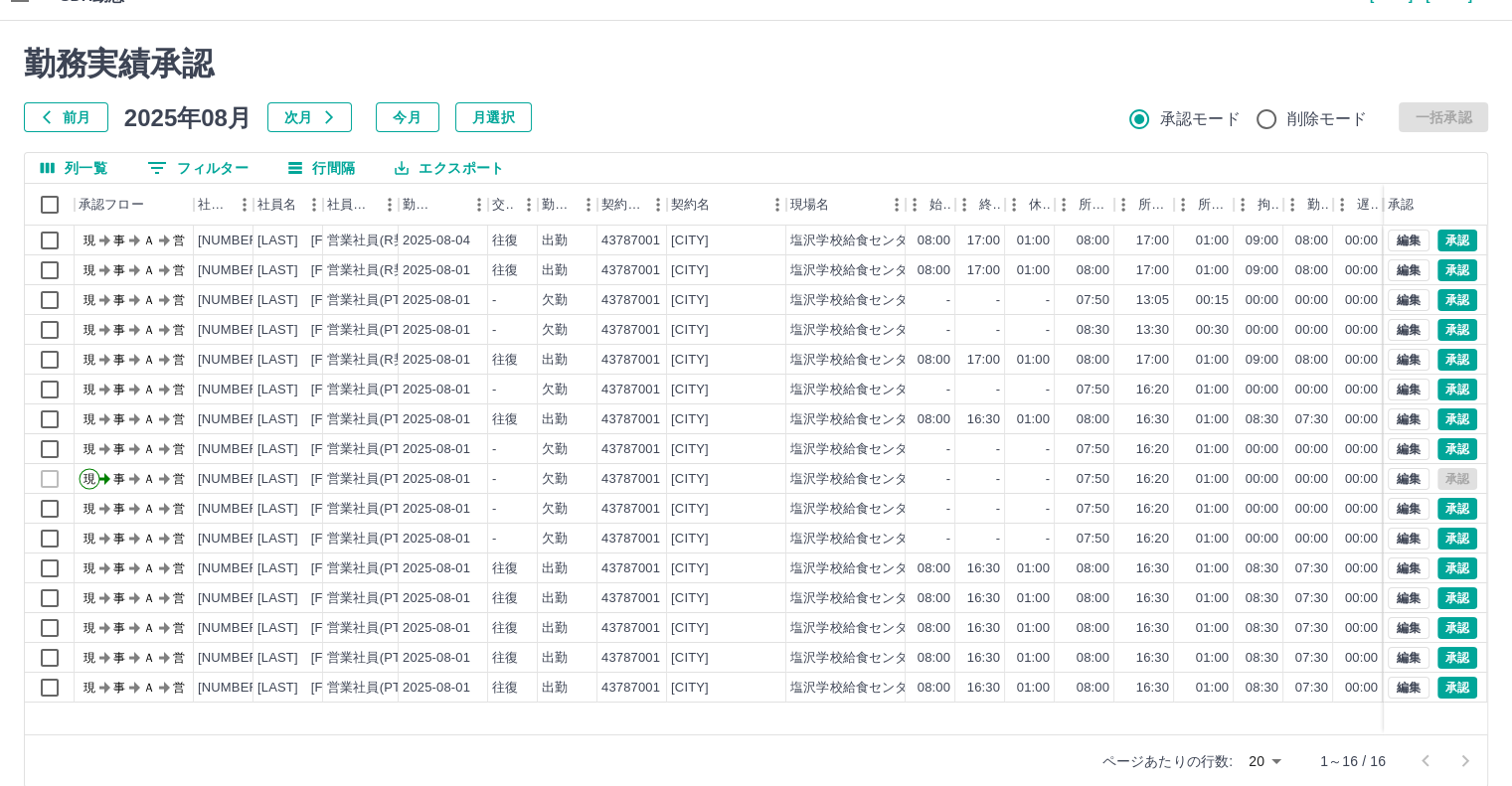 scroll, scrollTop: 54, scrollLeft: 0, axis: vertical 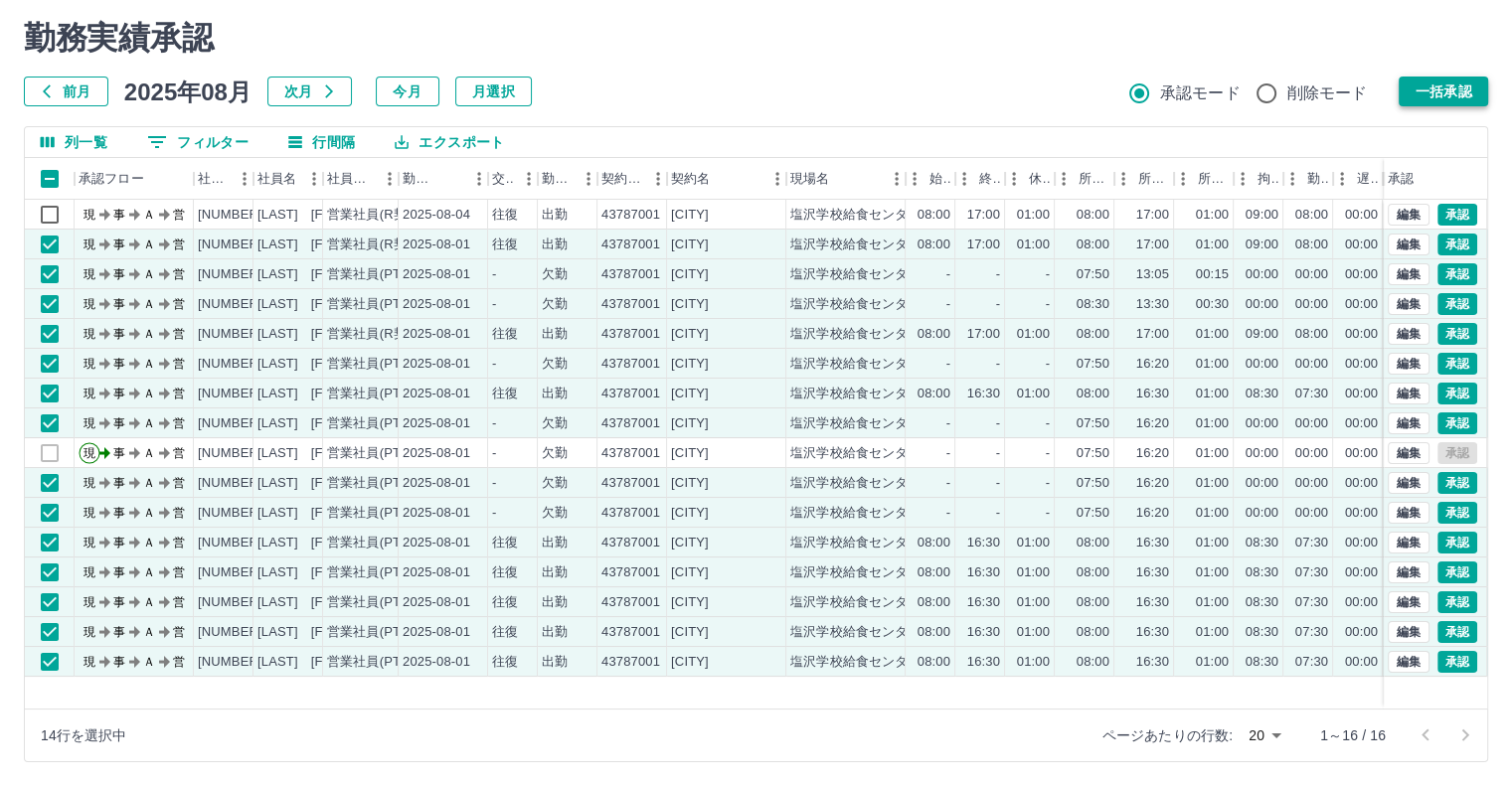 click on "一括承認" at bounding box center [1443, 91] 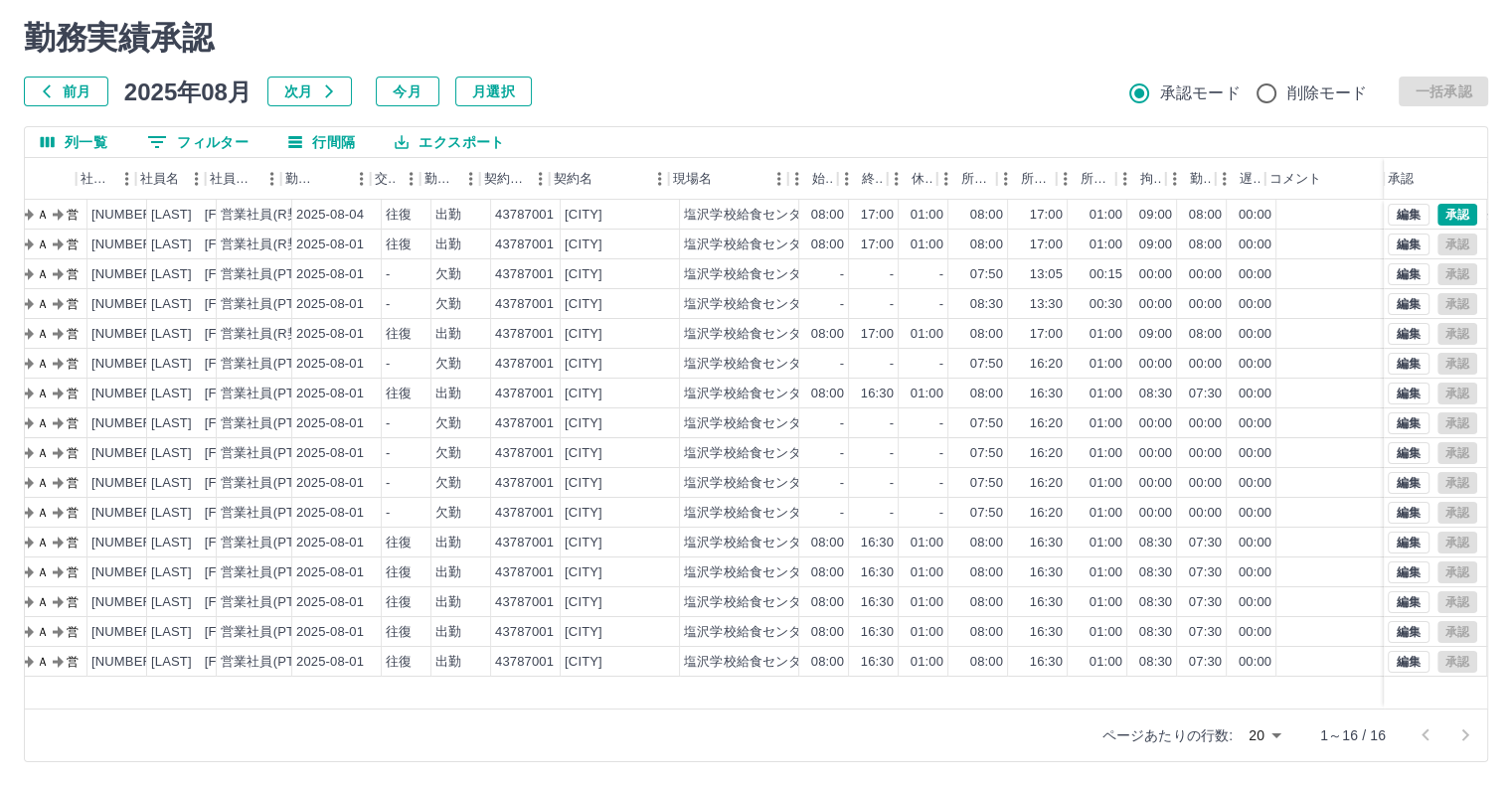 scroll, scrollTop: 0, scrollLeft: 119, axis: horizontal 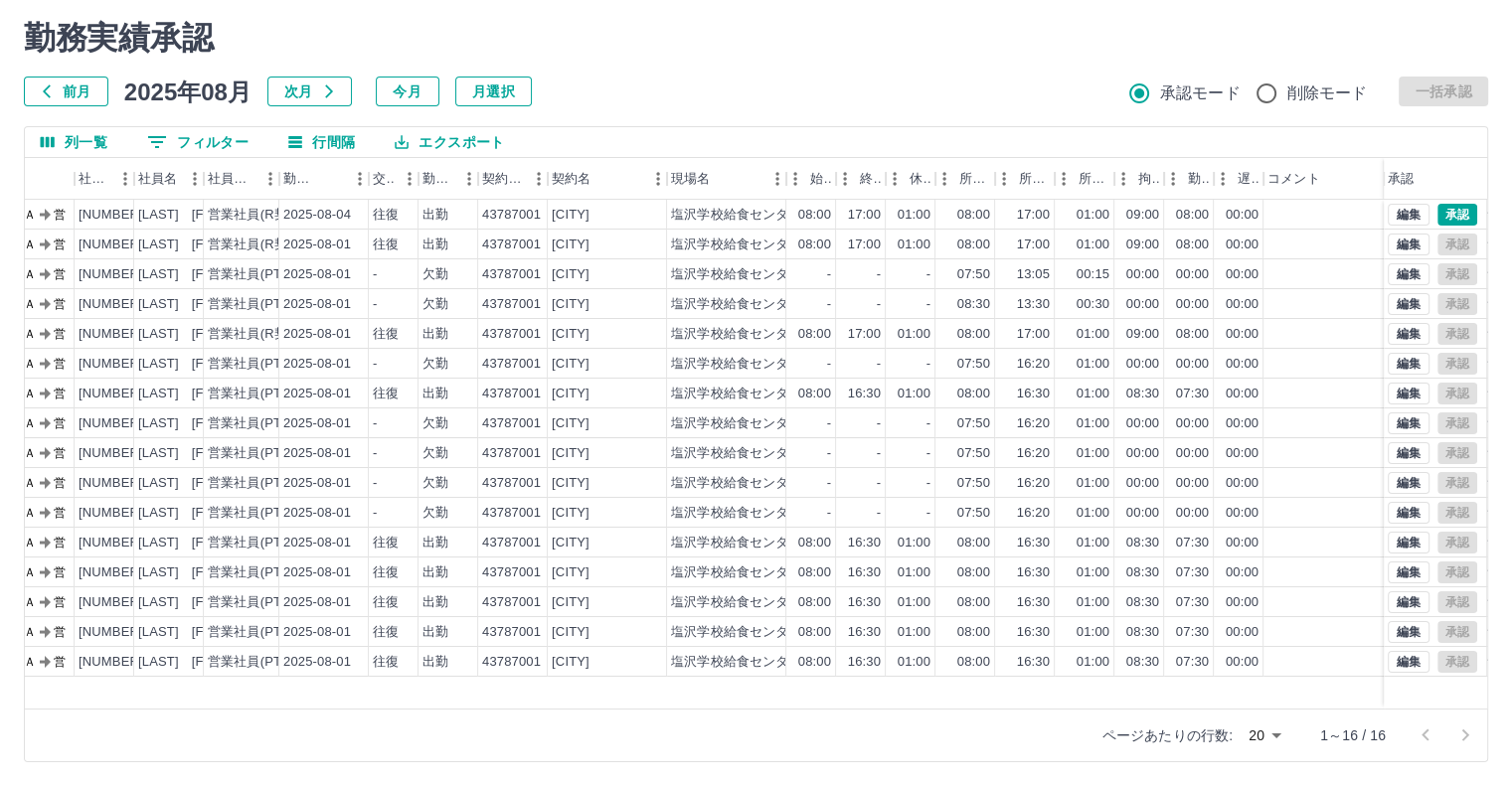 click at bounding box center (1445, 735) 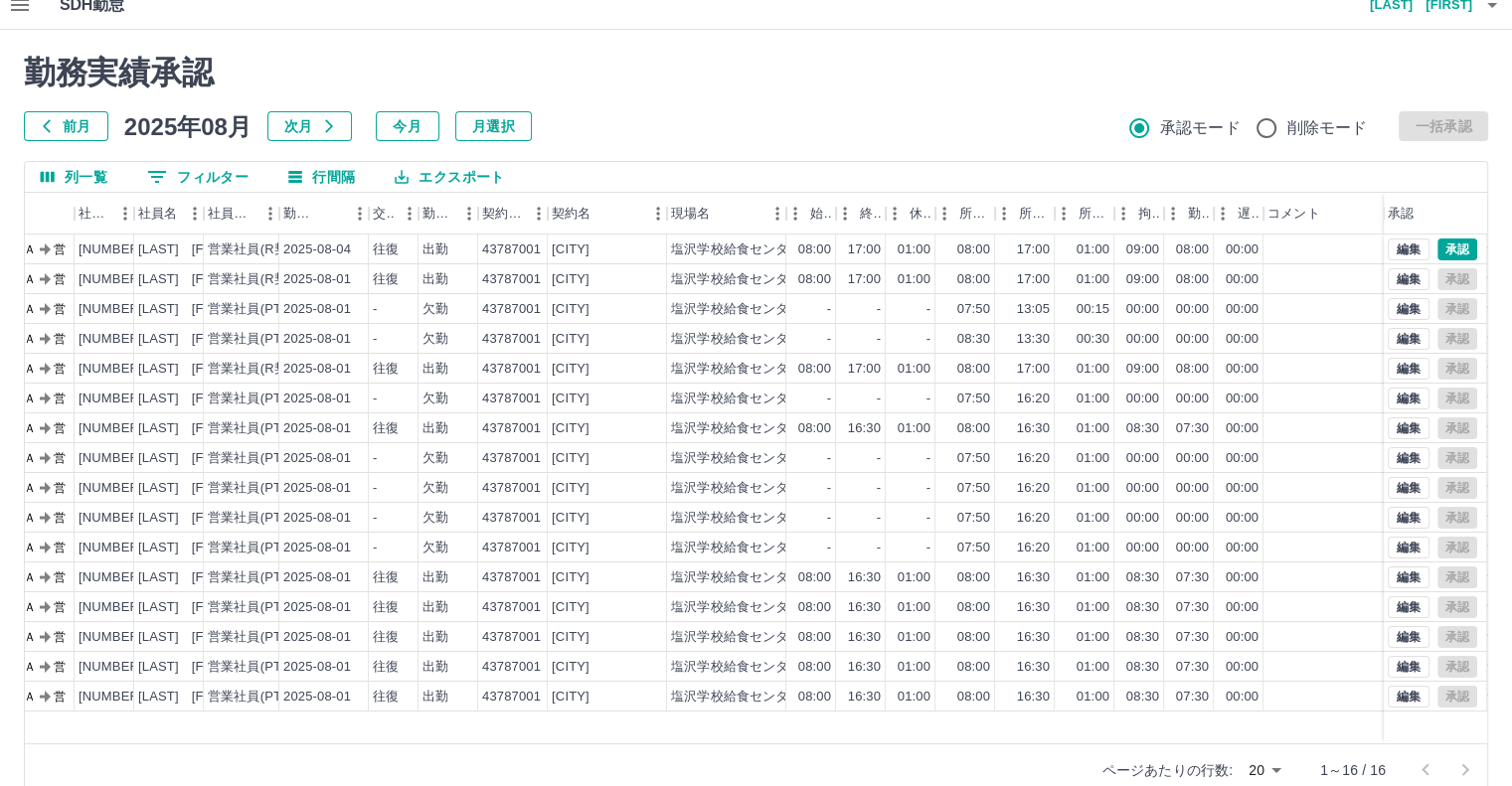 scroll, scrollTop: 0, scrollLeft: 0, axis: both 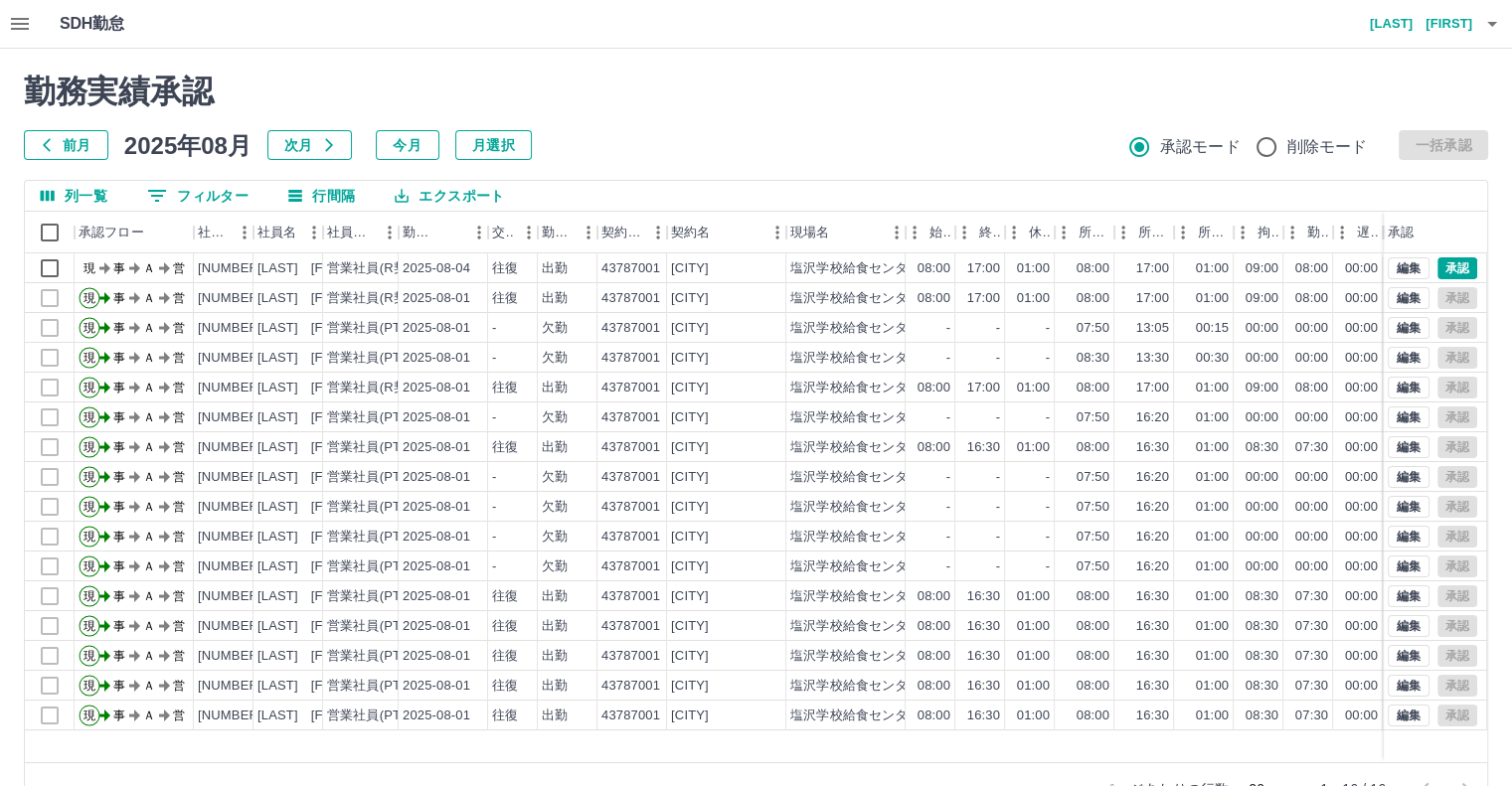 click on "前月" at bounding box center [66, 145] 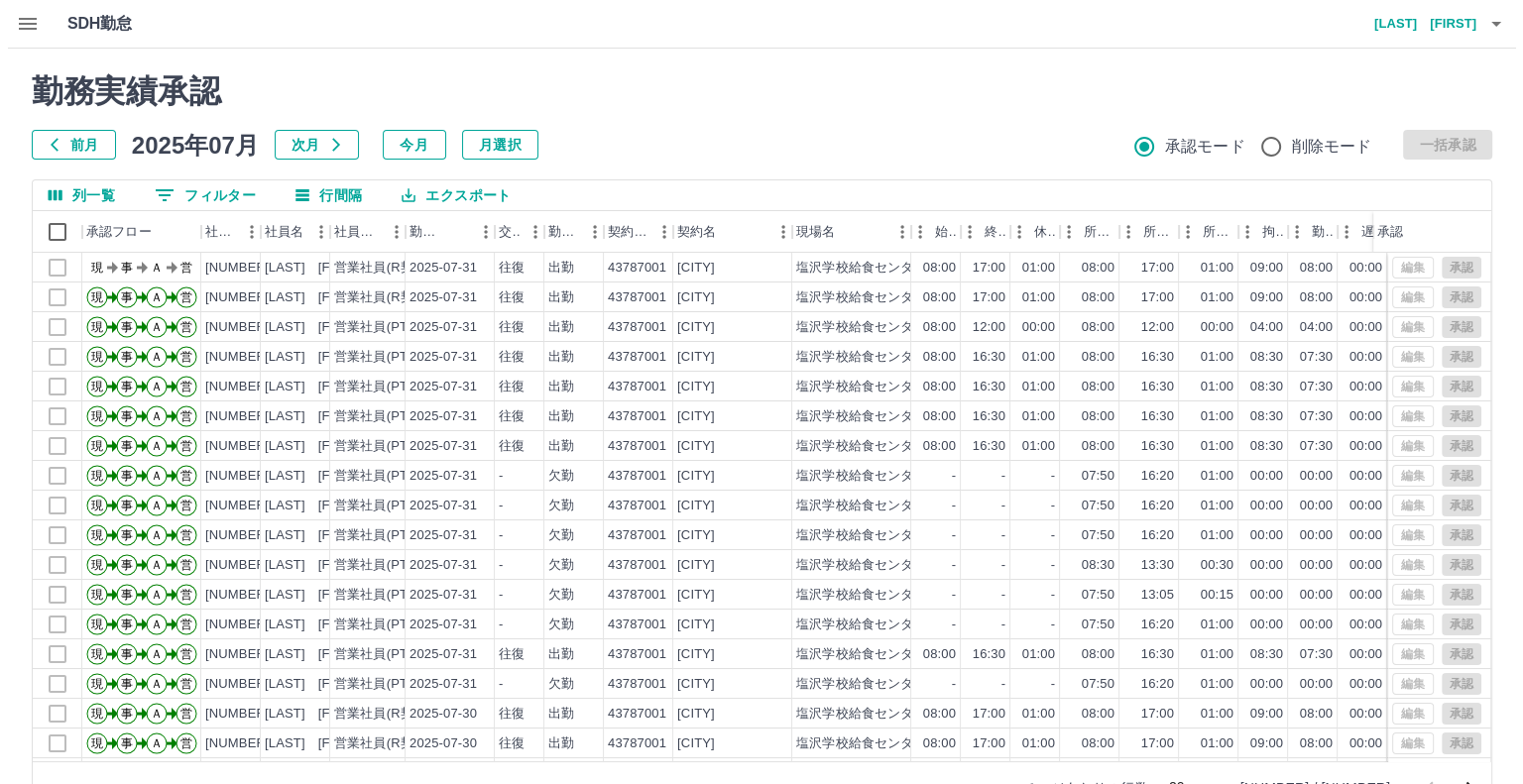 scroll, scrollTop: 0, scrollLeft: 0, axis: both 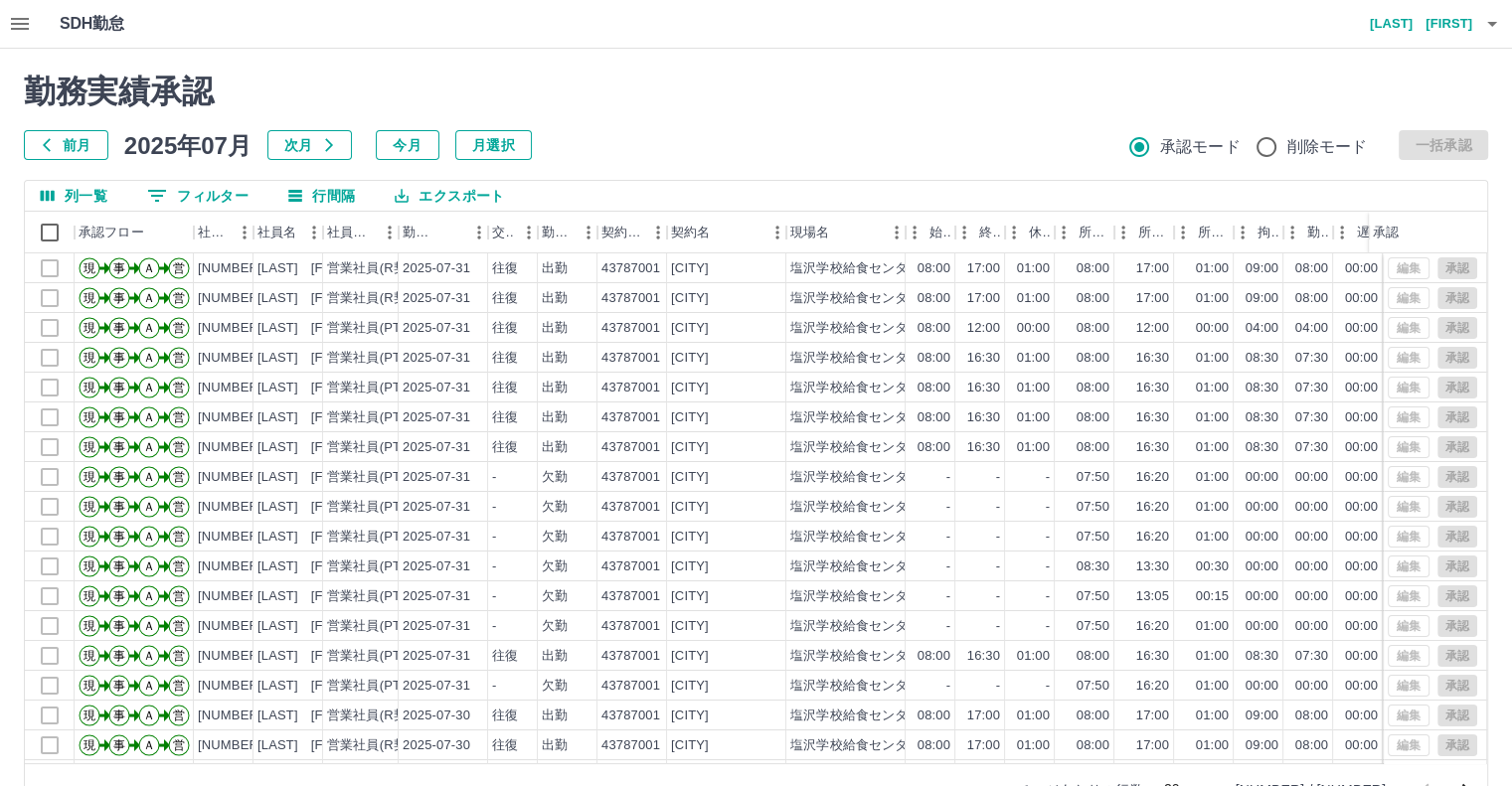 click 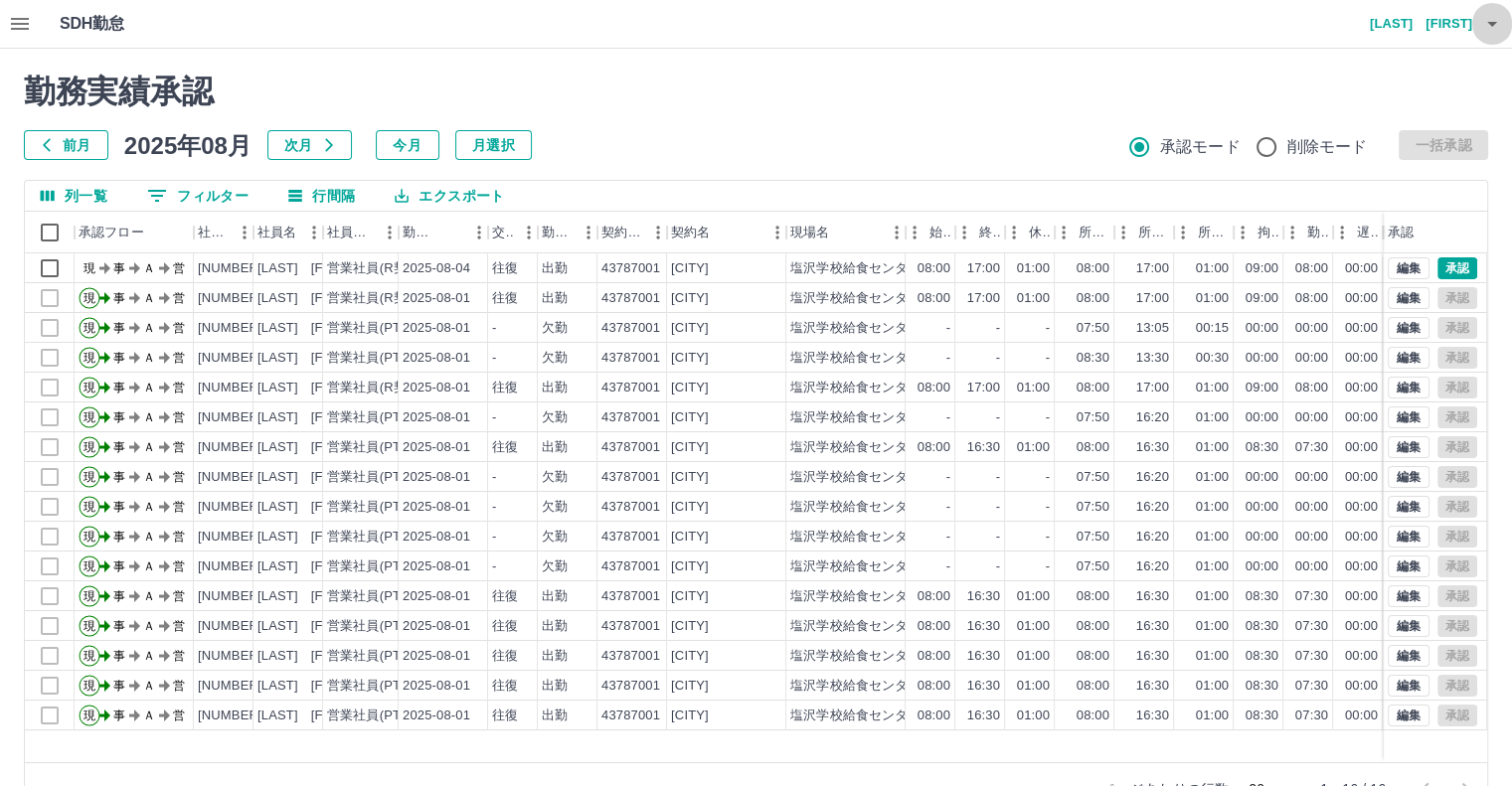 click 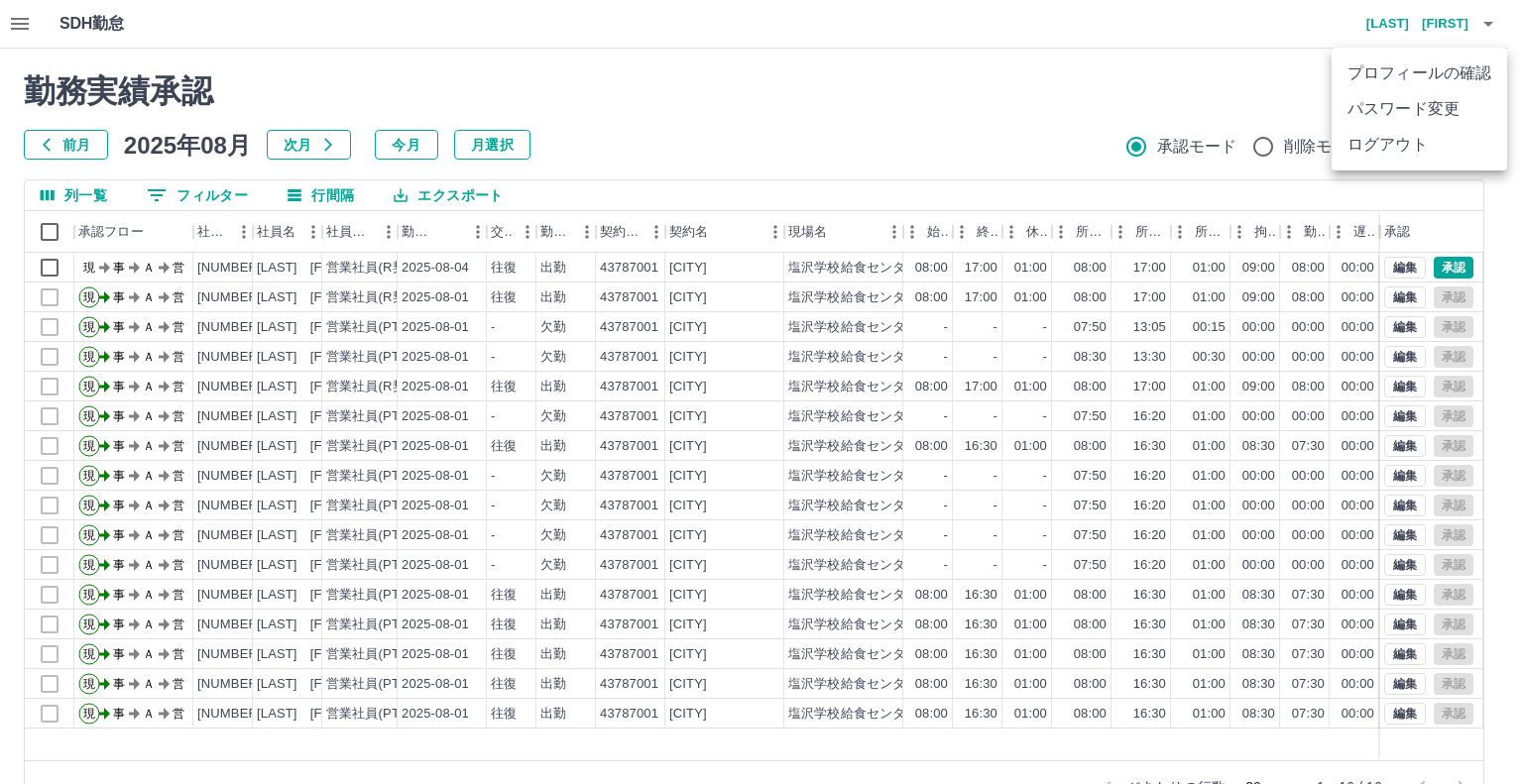 click on "ログアウト" at bounding box center [1419, 145] 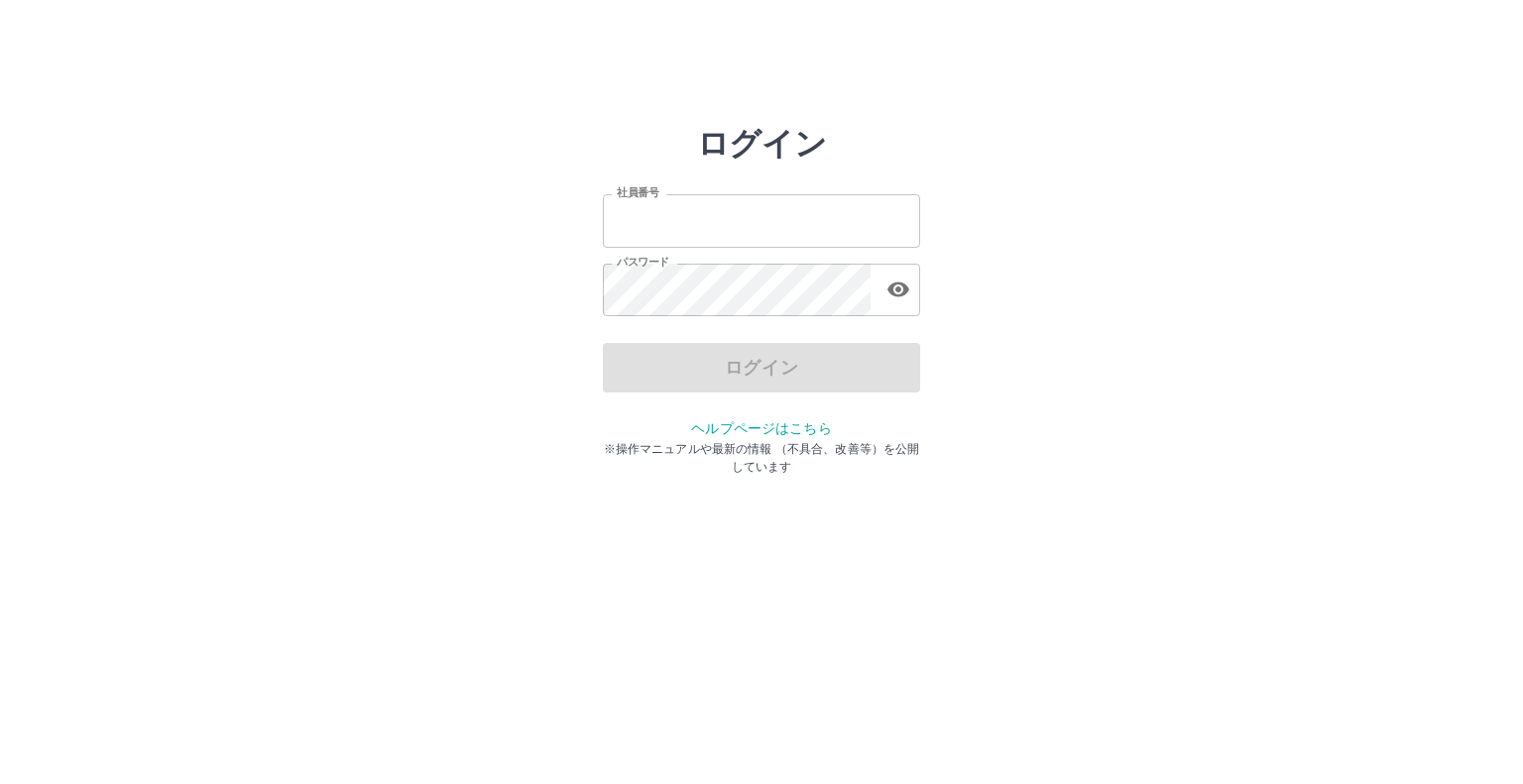 scroll, scrollTop: 0, scrollLeft: 0, axis: both 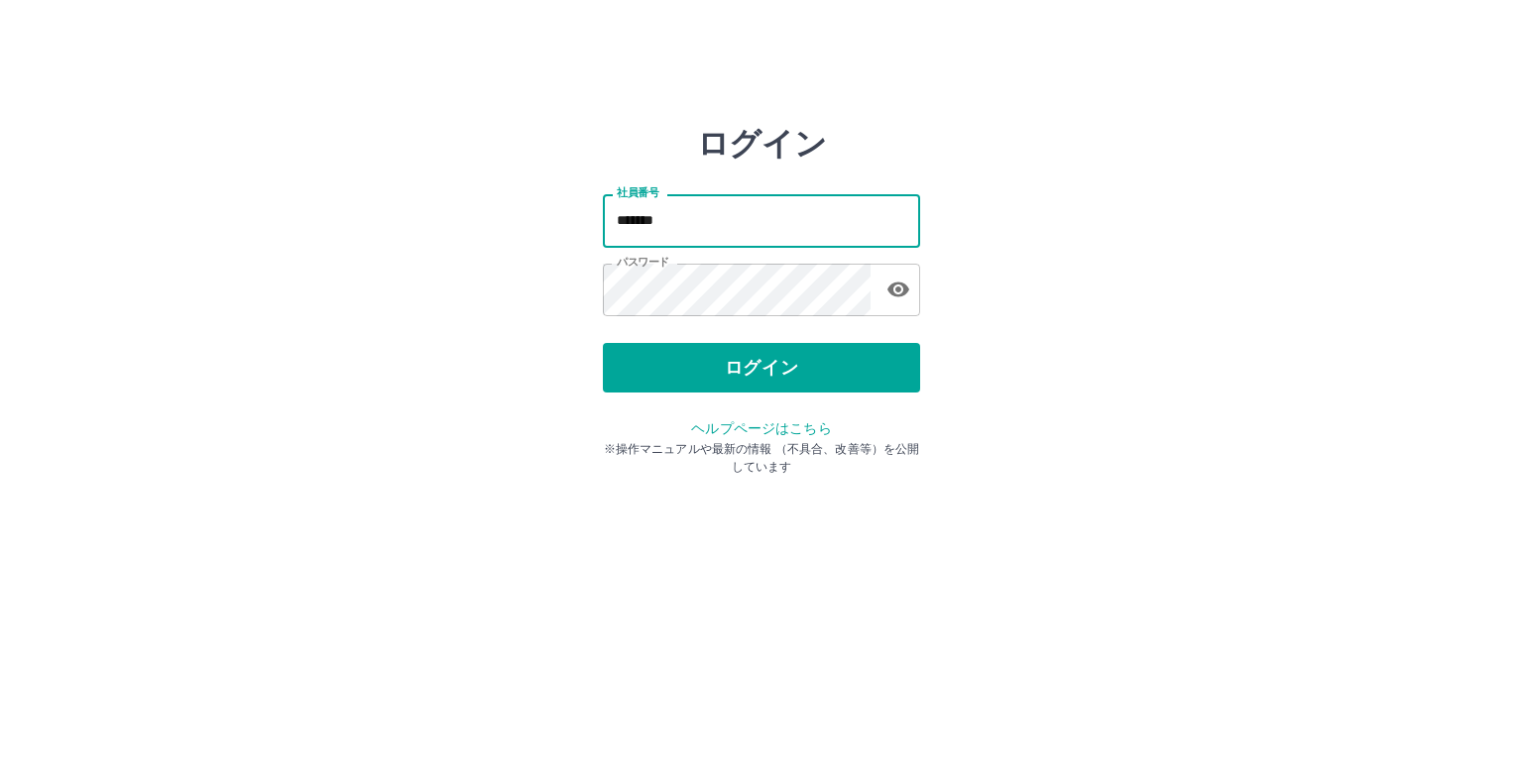 click on "*******" at bounding box center (762, 220) 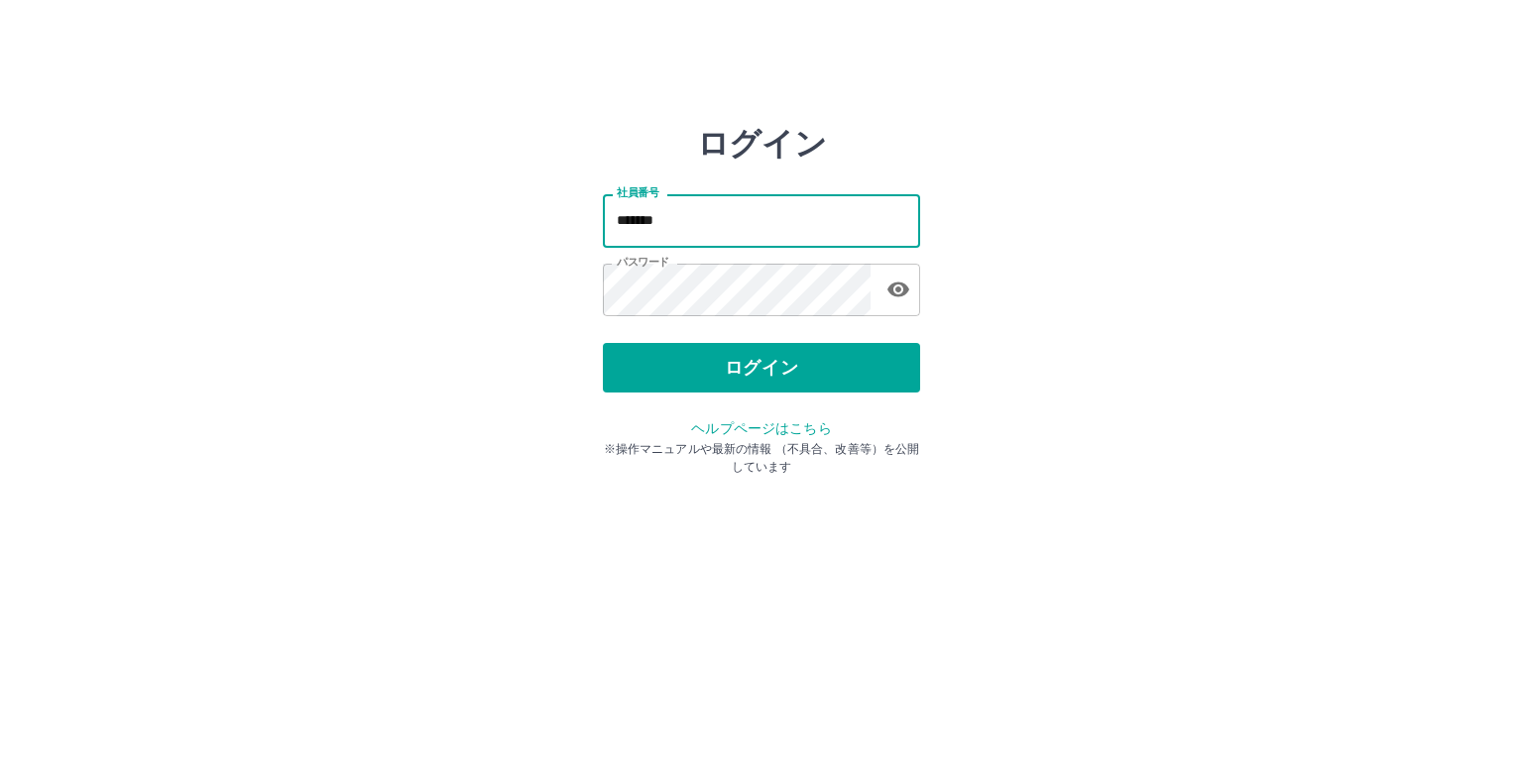 type on "*******" 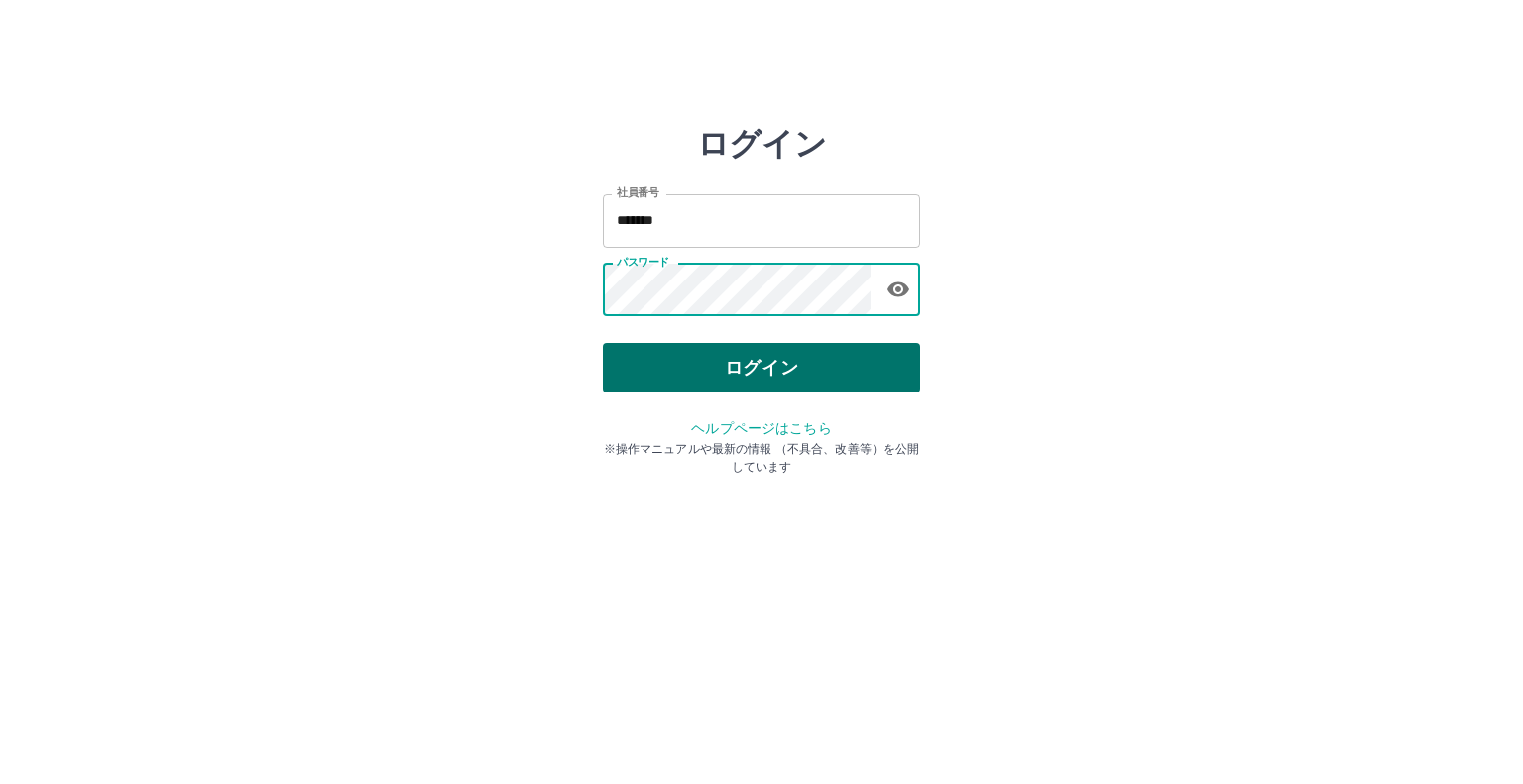 click on "ログイン" at bounding box center [762, 368] 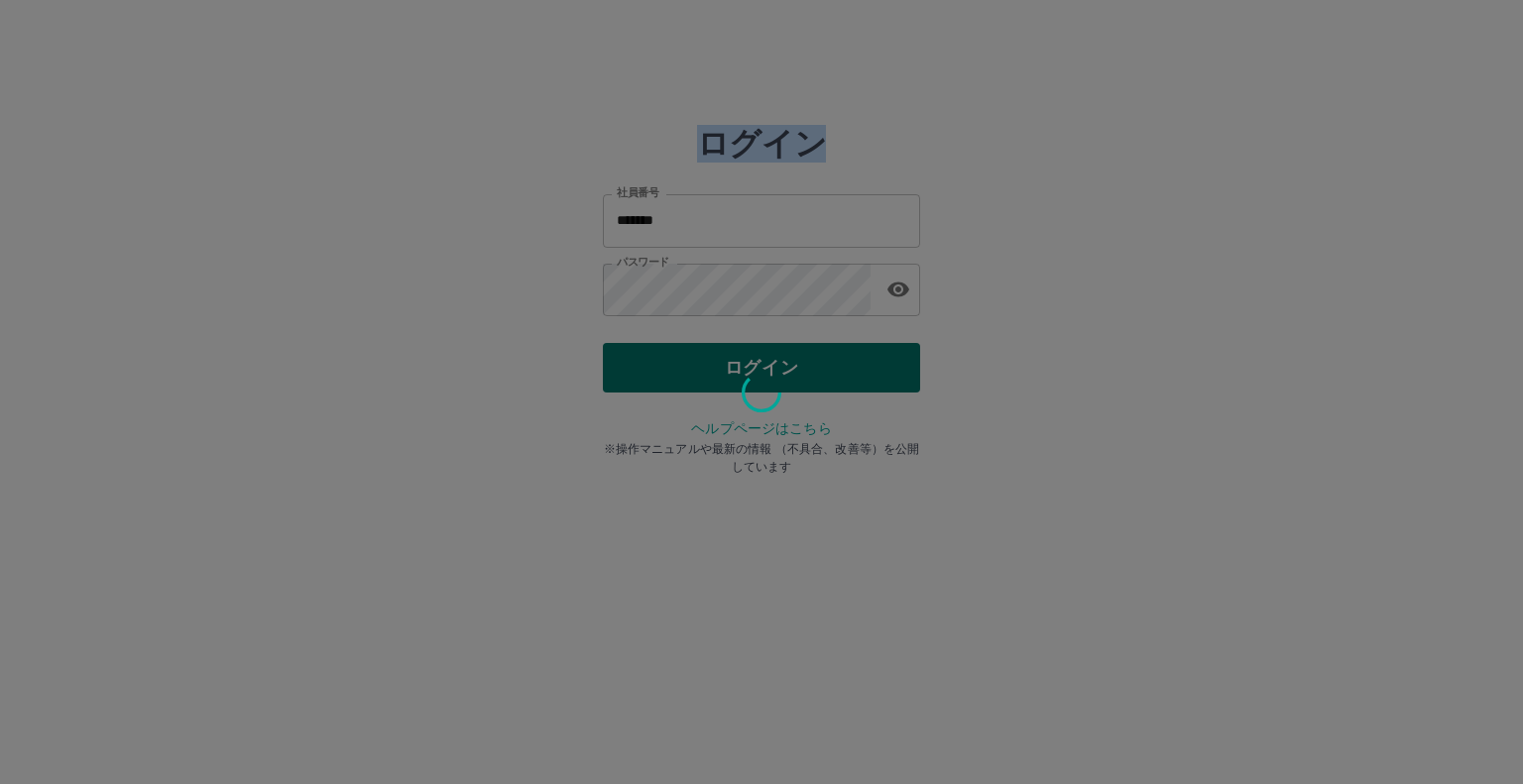 click at bounding box center (762, 392) 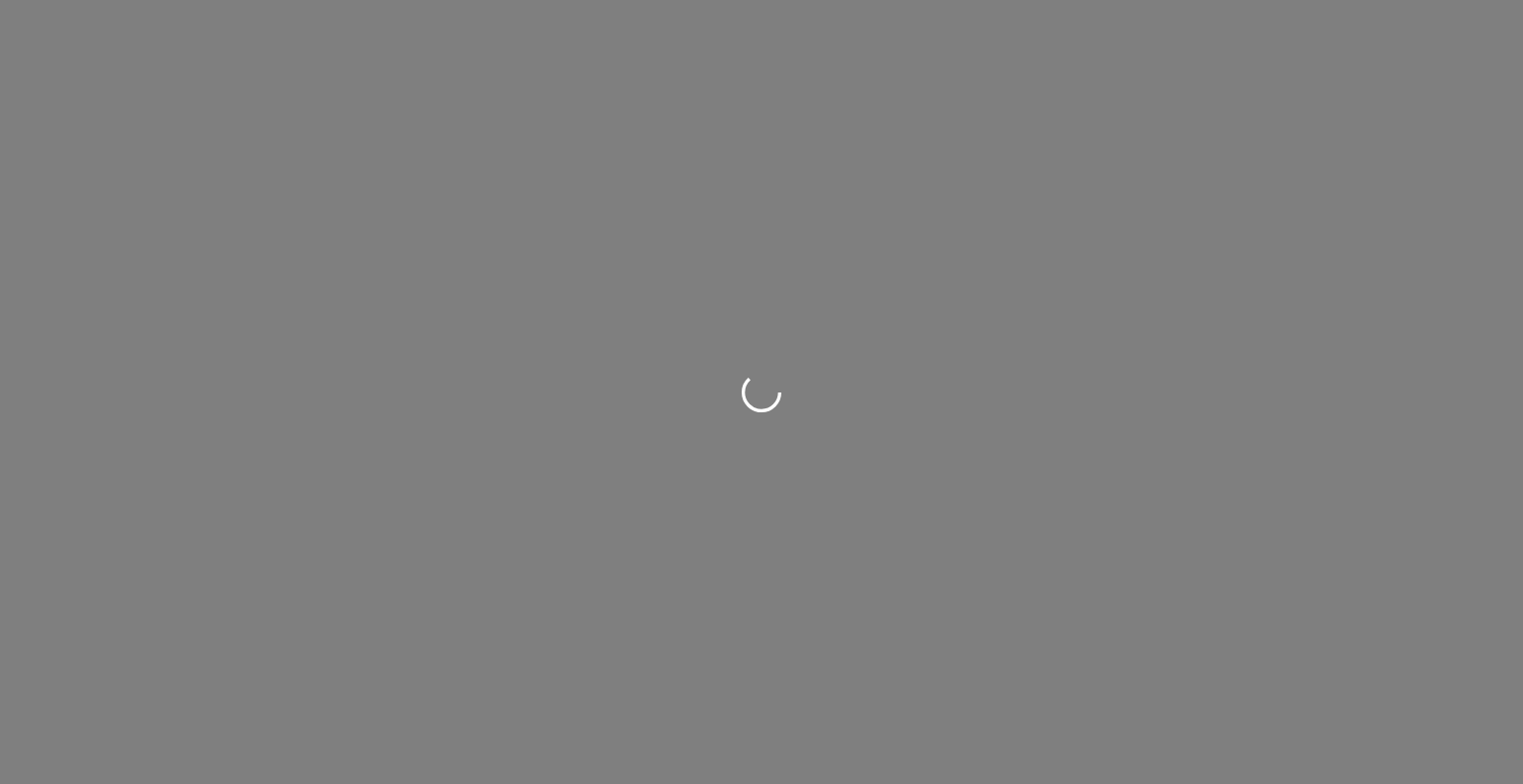 scroll, scrollTop: 0, scrollLeft: 0, axis: both 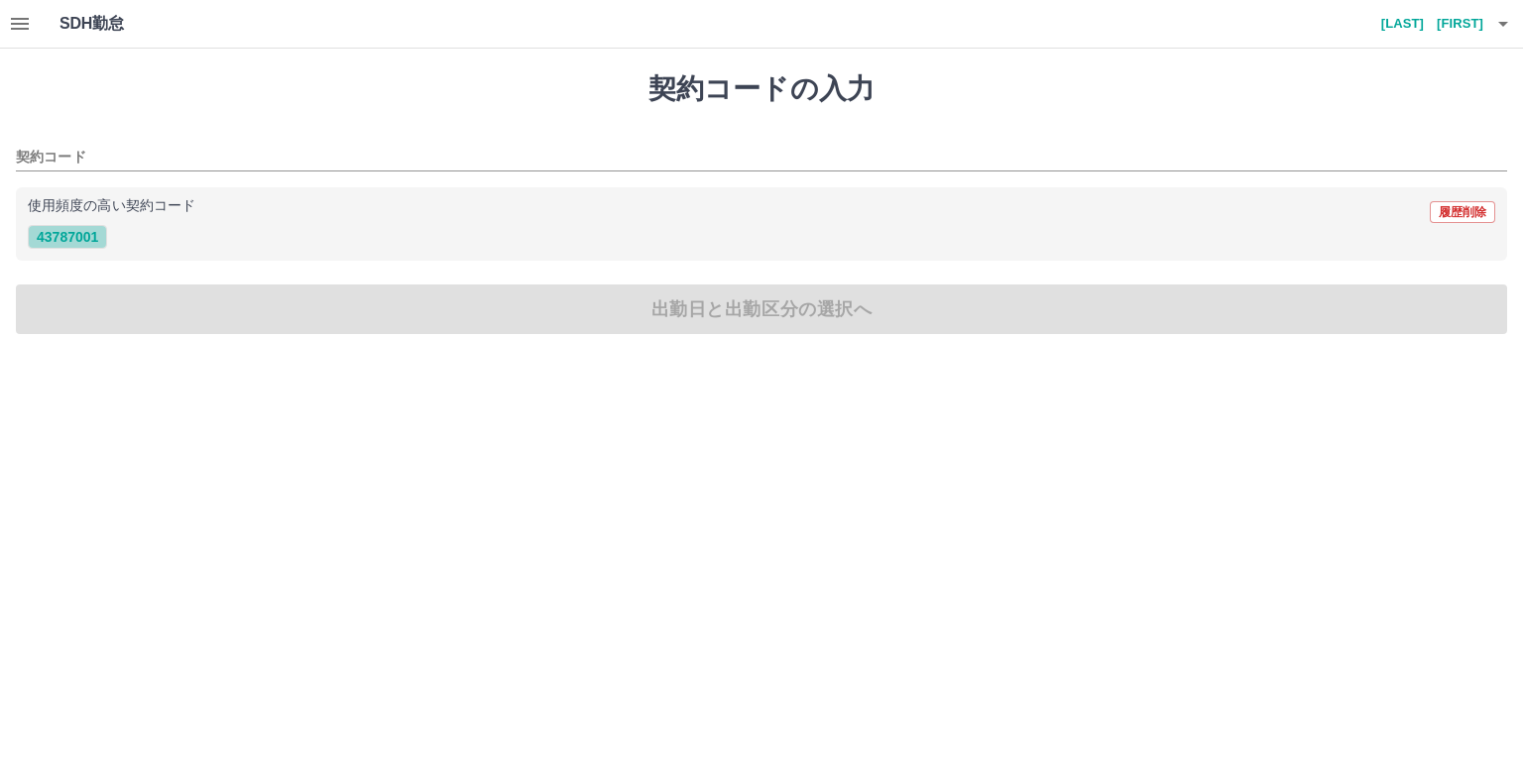 click on "43787001" at bounding box center [67, 237] 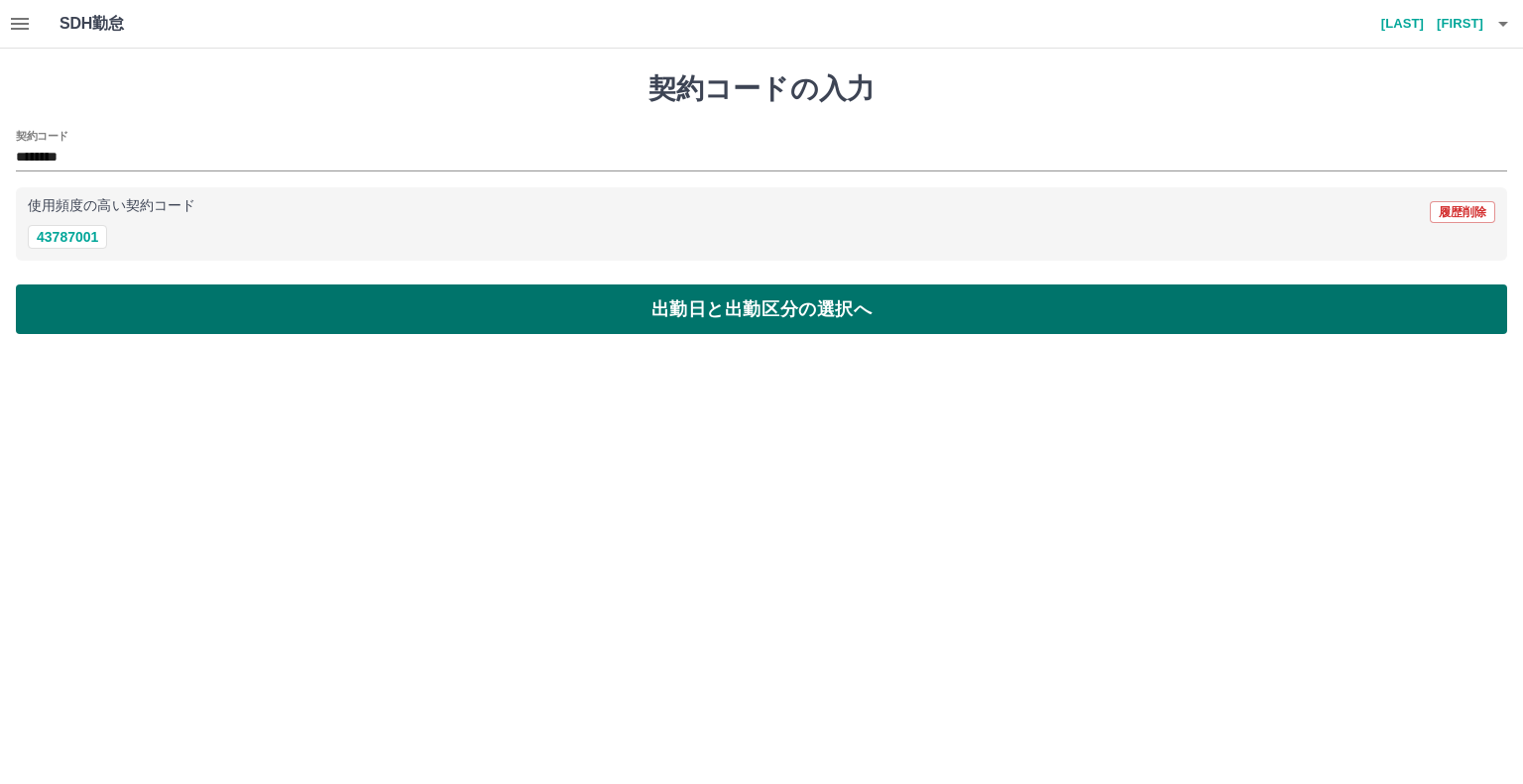 click on "出勤日と出勤区分の選択へ" at bounding box center (762, 309) 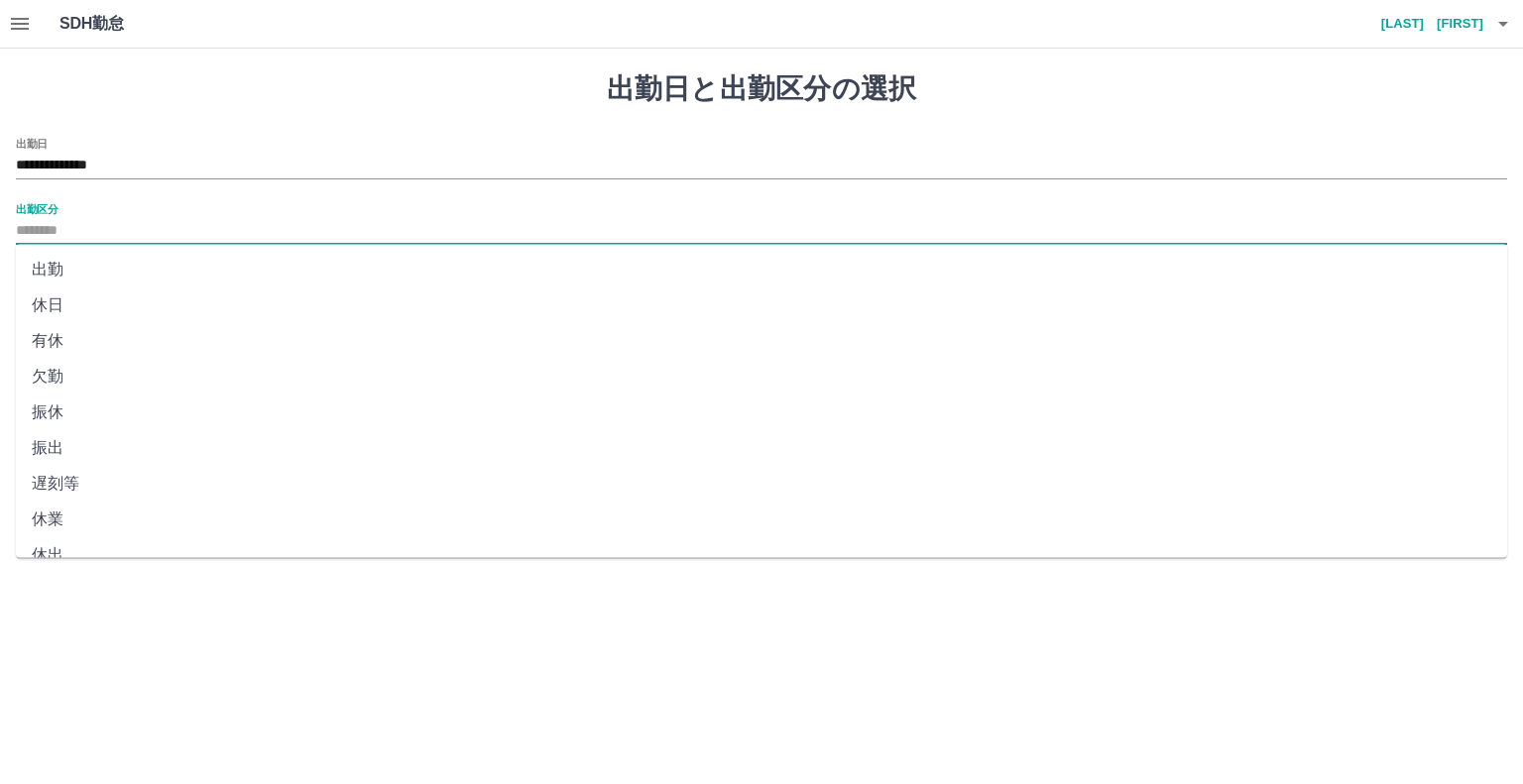click on "出勤区分" at bounding box center (762, 231) 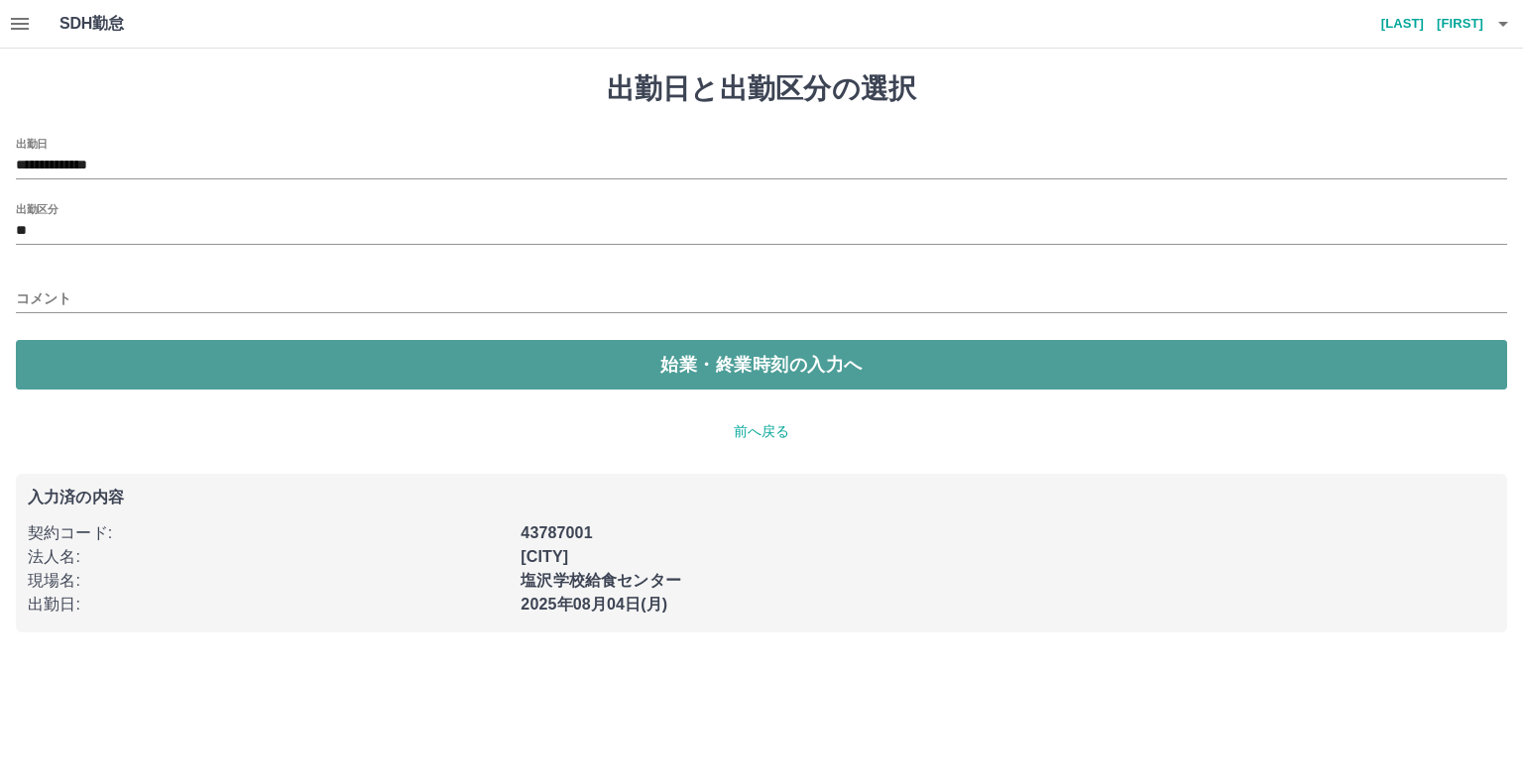 click on "始業・終業時刻の入力へ" at bounding box center [762, 365] 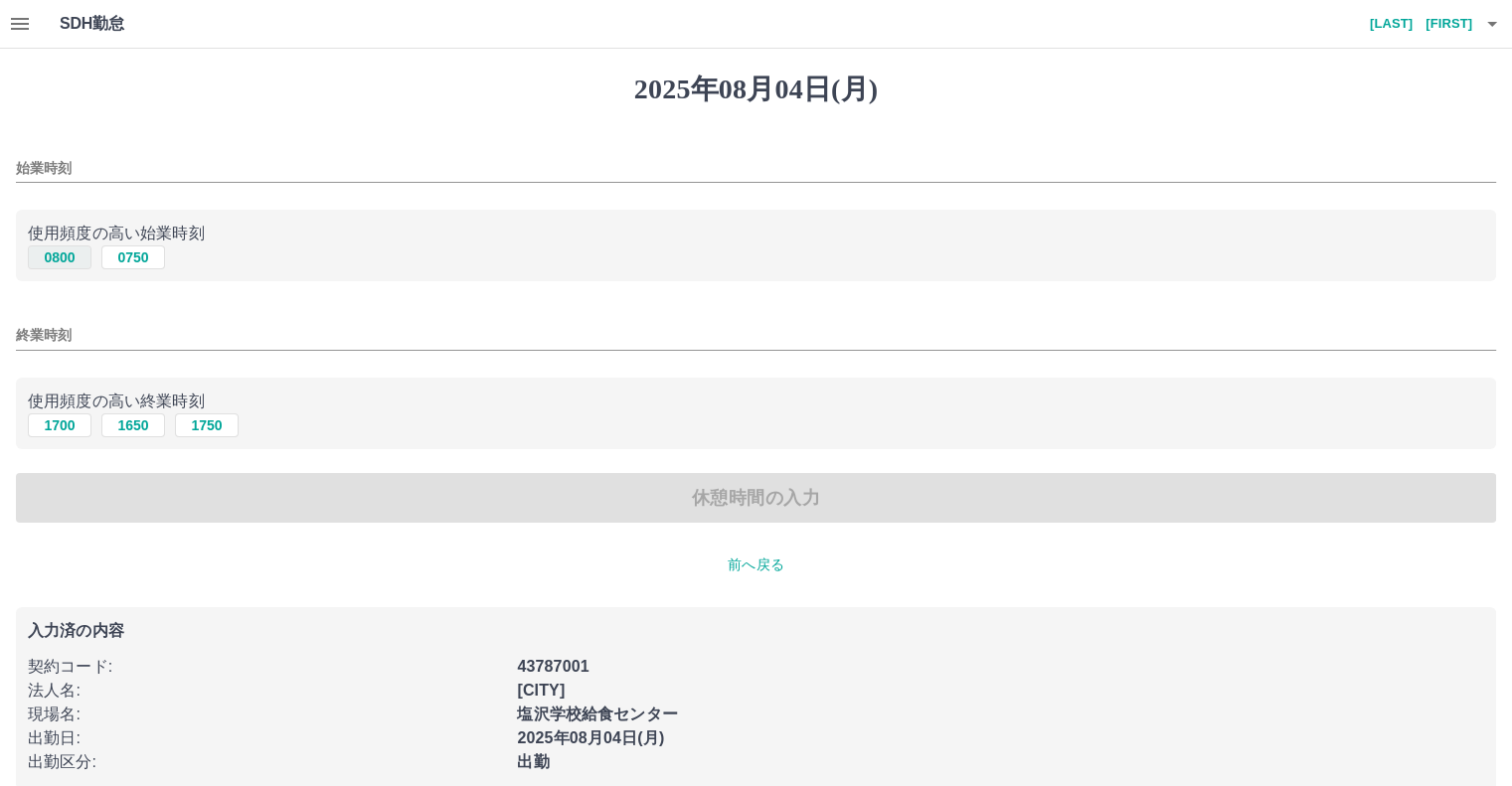 click on "0800" at bounding box center (60, 257) 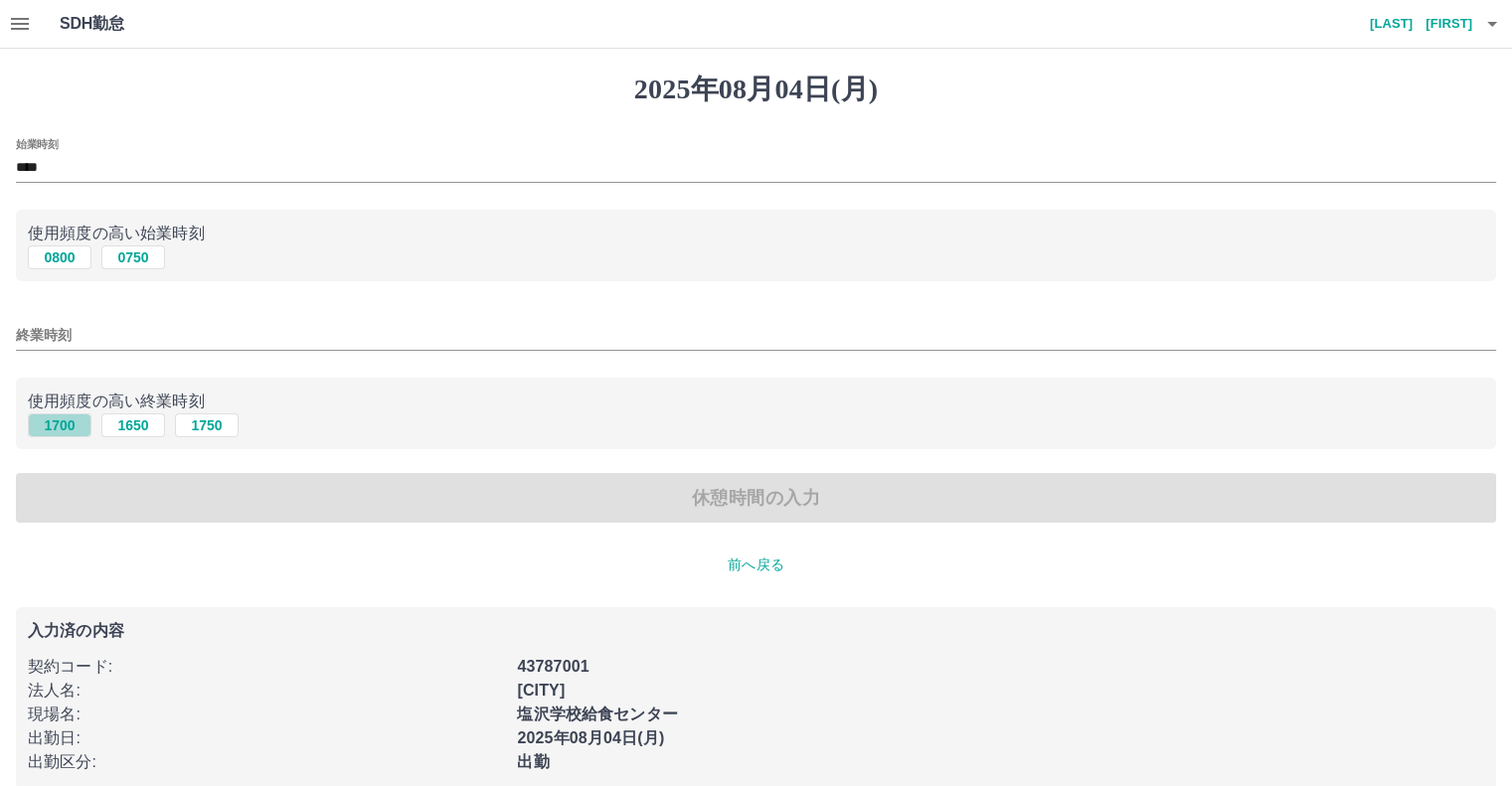 click on "1700" at bounding box center (60, 425) 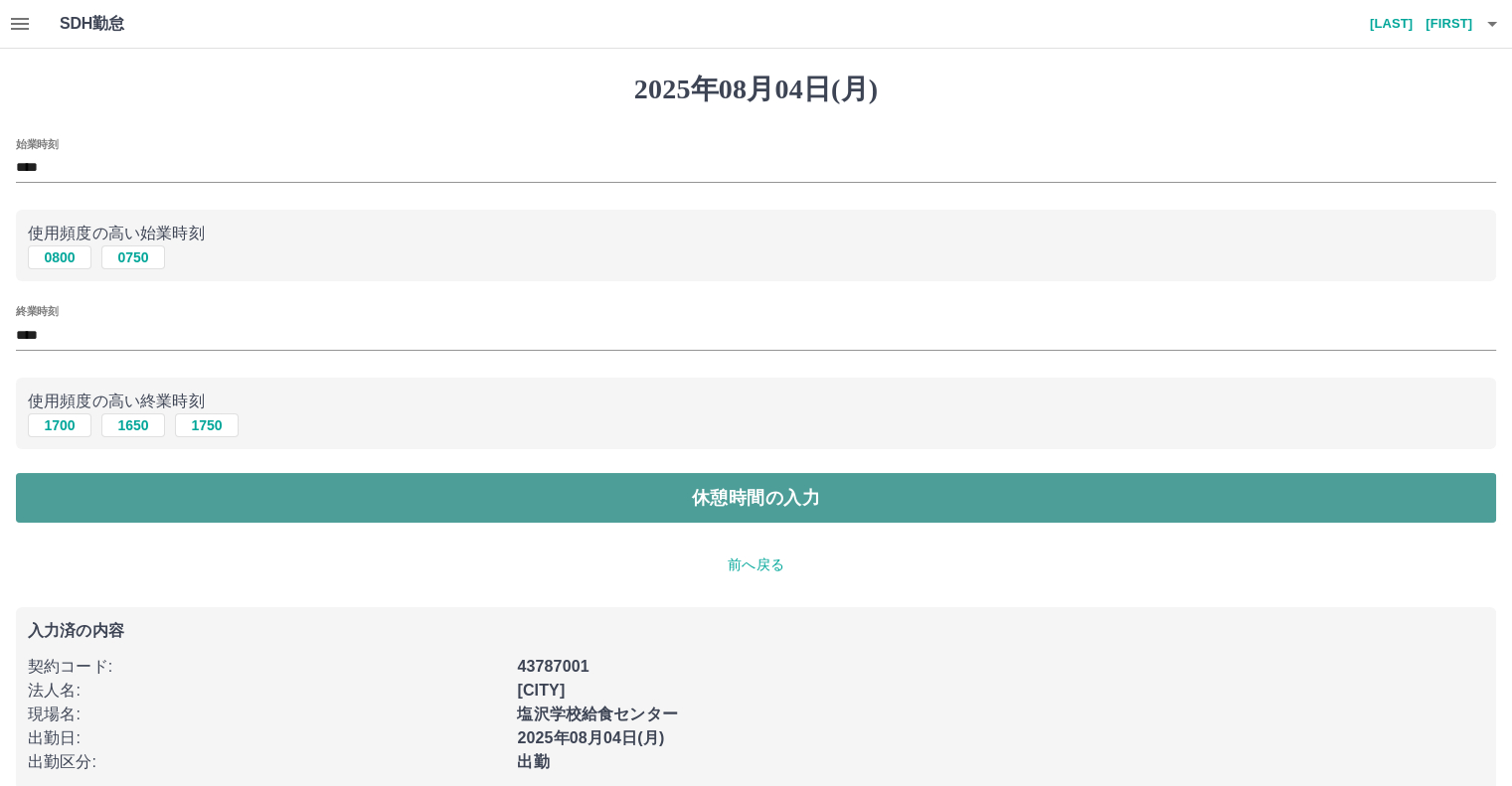 click on "休憩時間の入力" at bounding box center (756, 498) 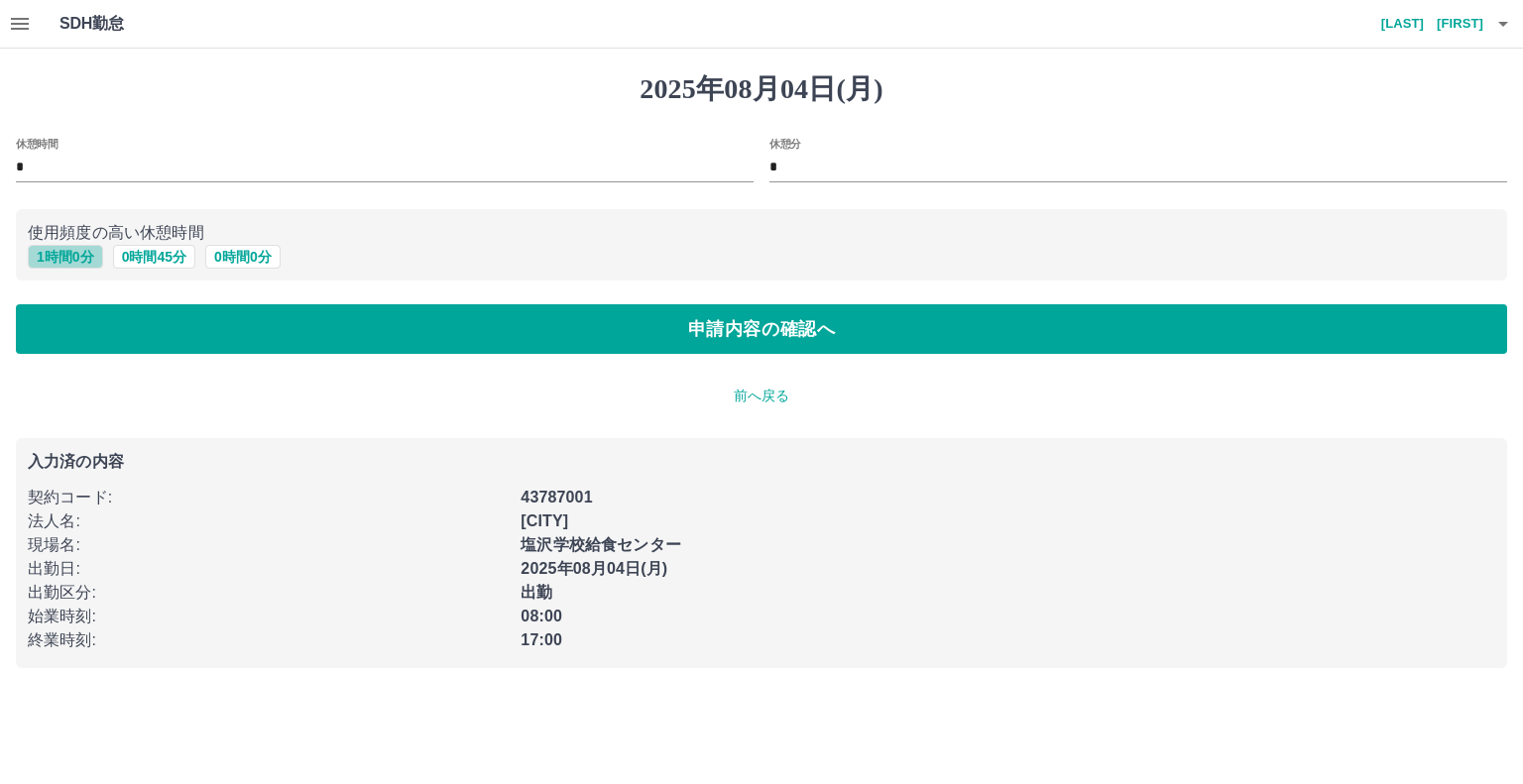 click on "1 時間 0 分" at bounding box center [65, 257] 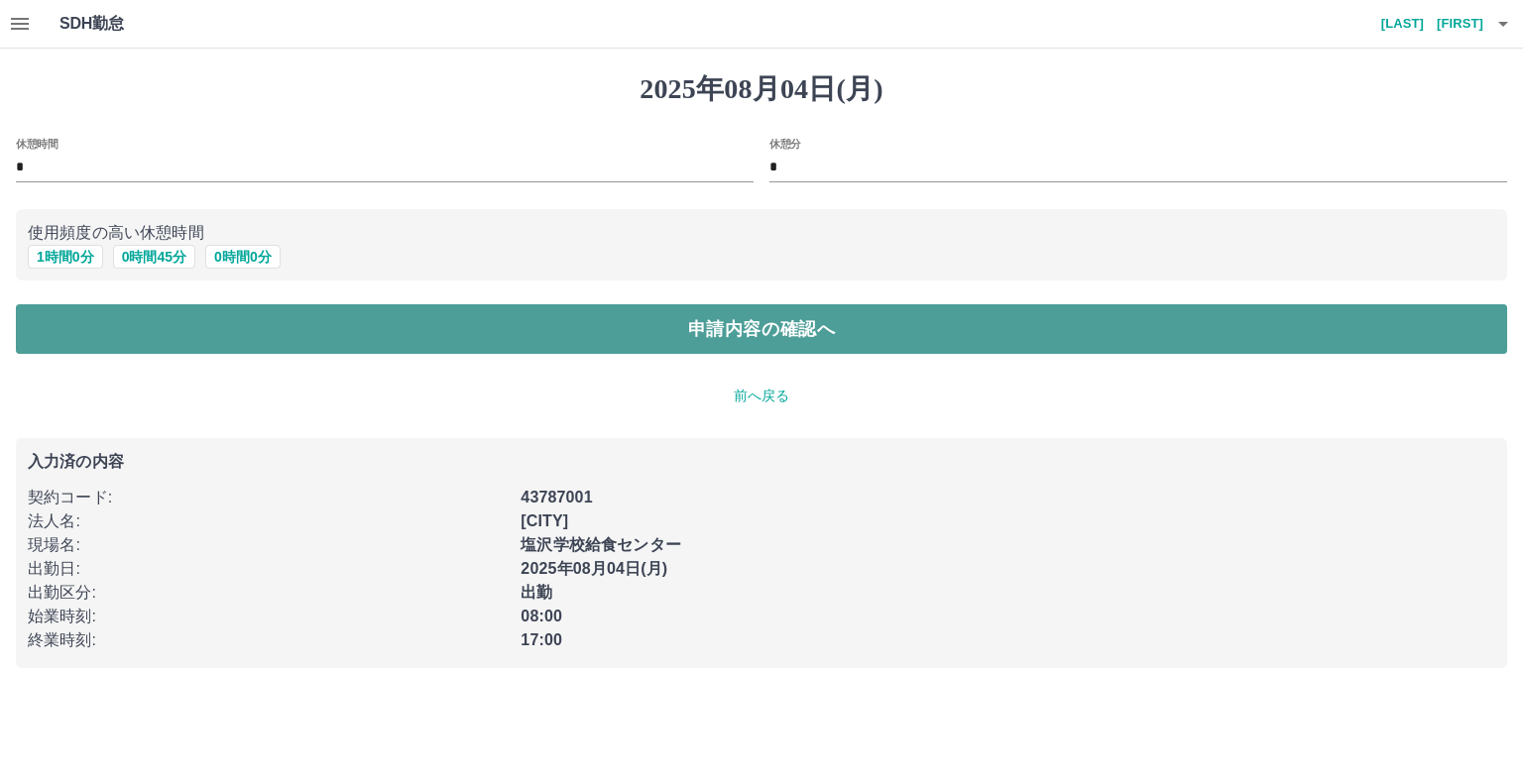 click on "申請内容の確認へ" at bounding box center [762, 329] 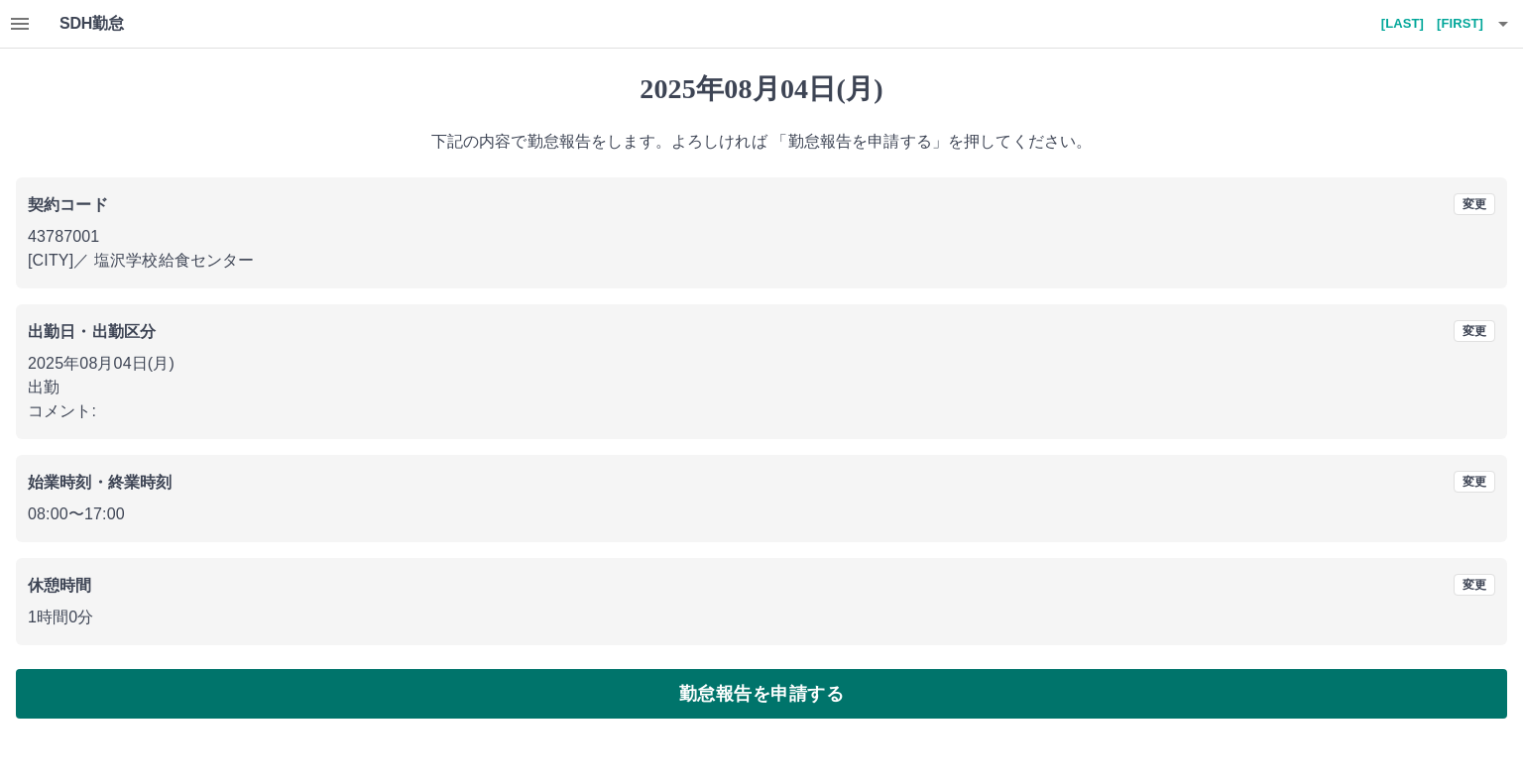 click on "勤怠報告を申請する" at bounding box center [762, 694] 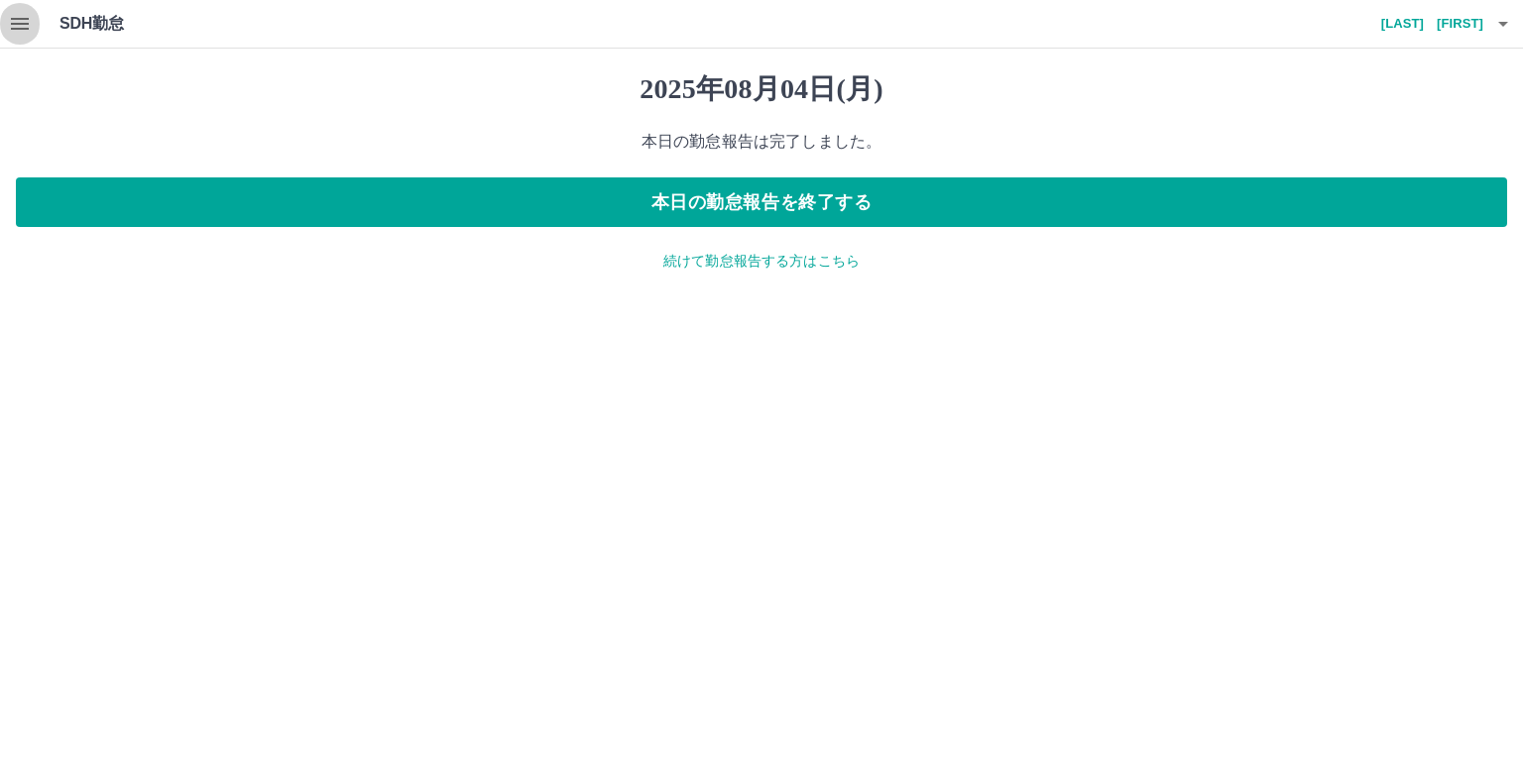 click 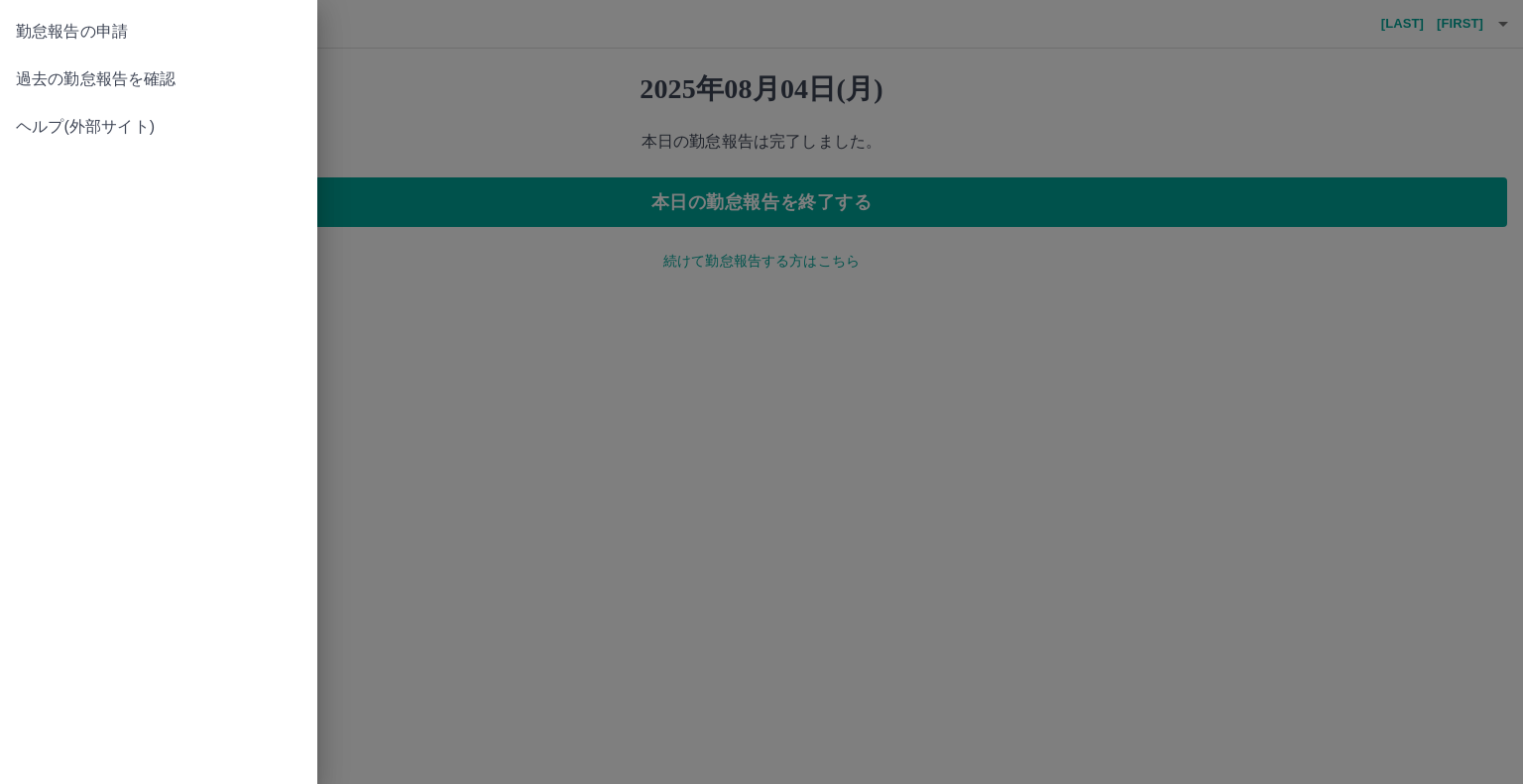 drag, startPoint x: 386, startPoint y: 332, endPoint x: 417, endPoint y: 312, distance: 36.891733 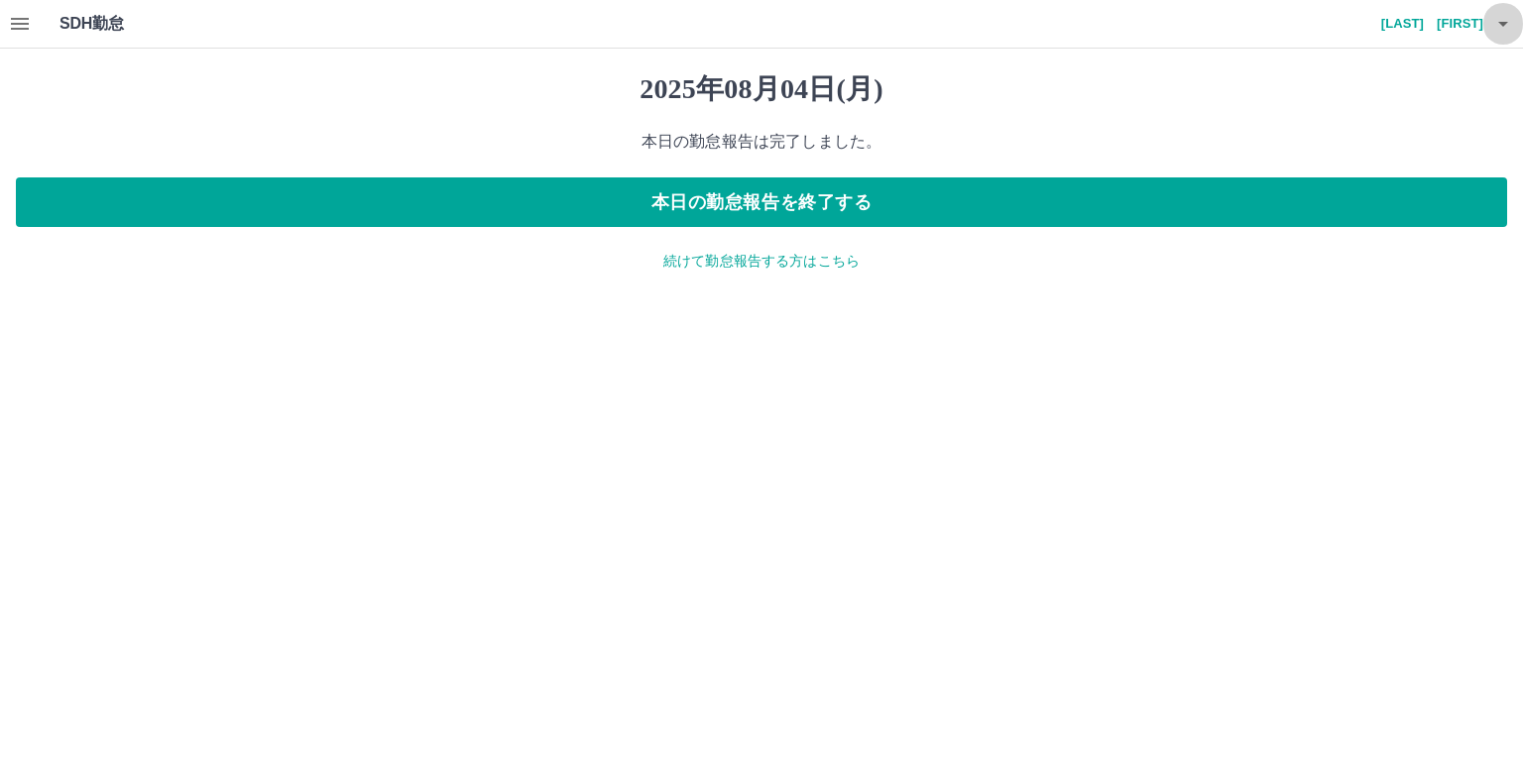 click 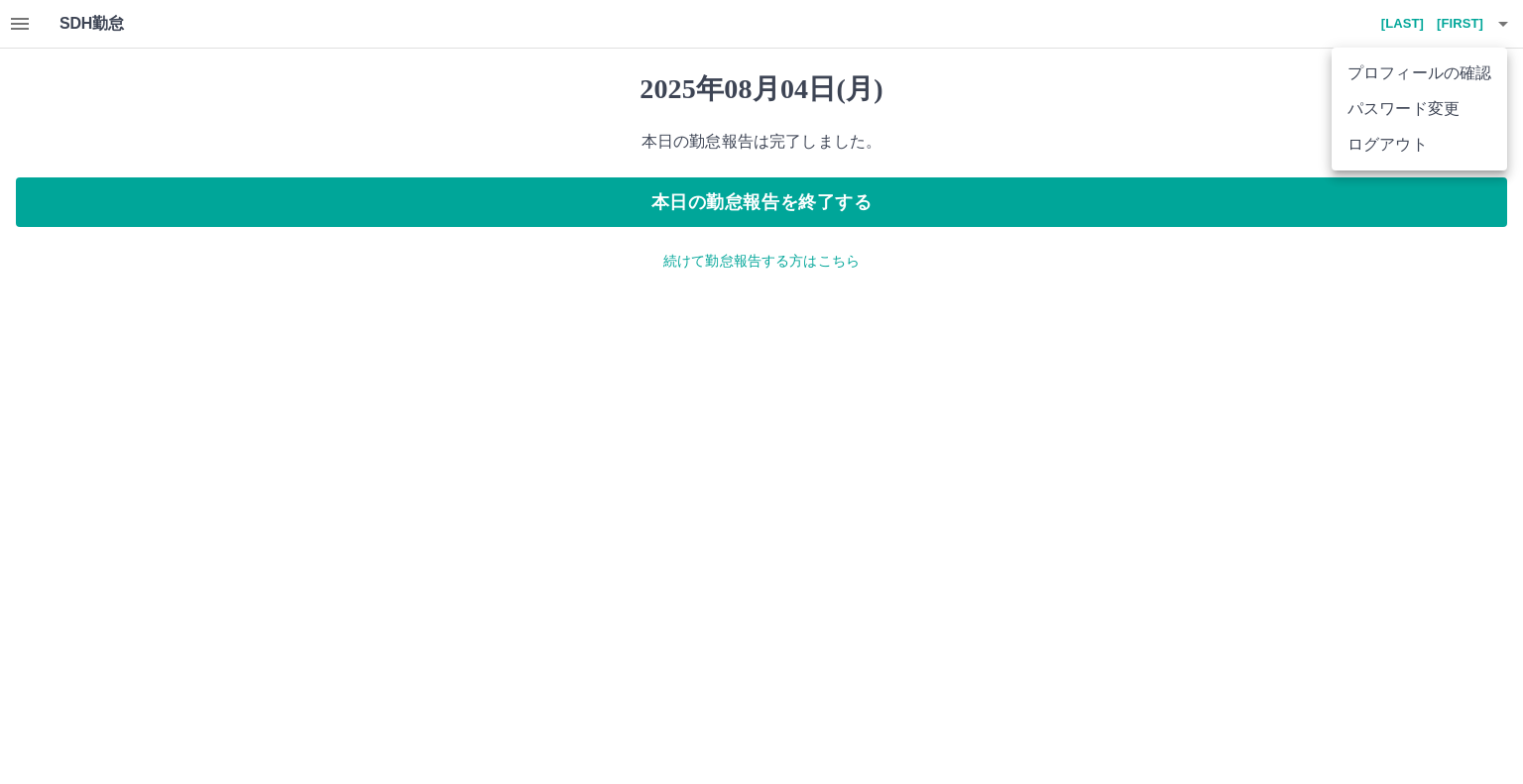click at bounding box center (762, 392) 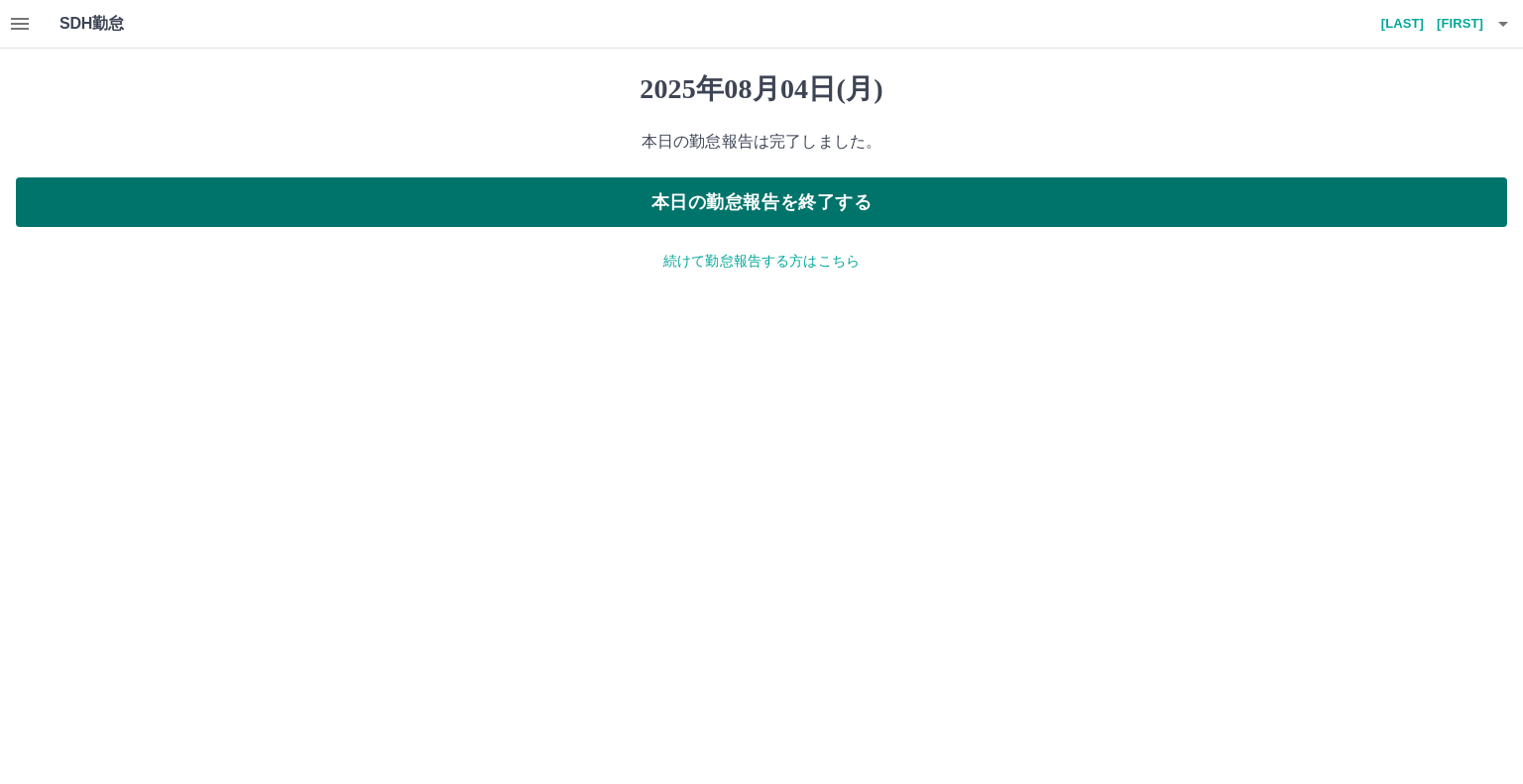 click on "本日の勤怠報告を終了する" at bounding box center [762, 202] 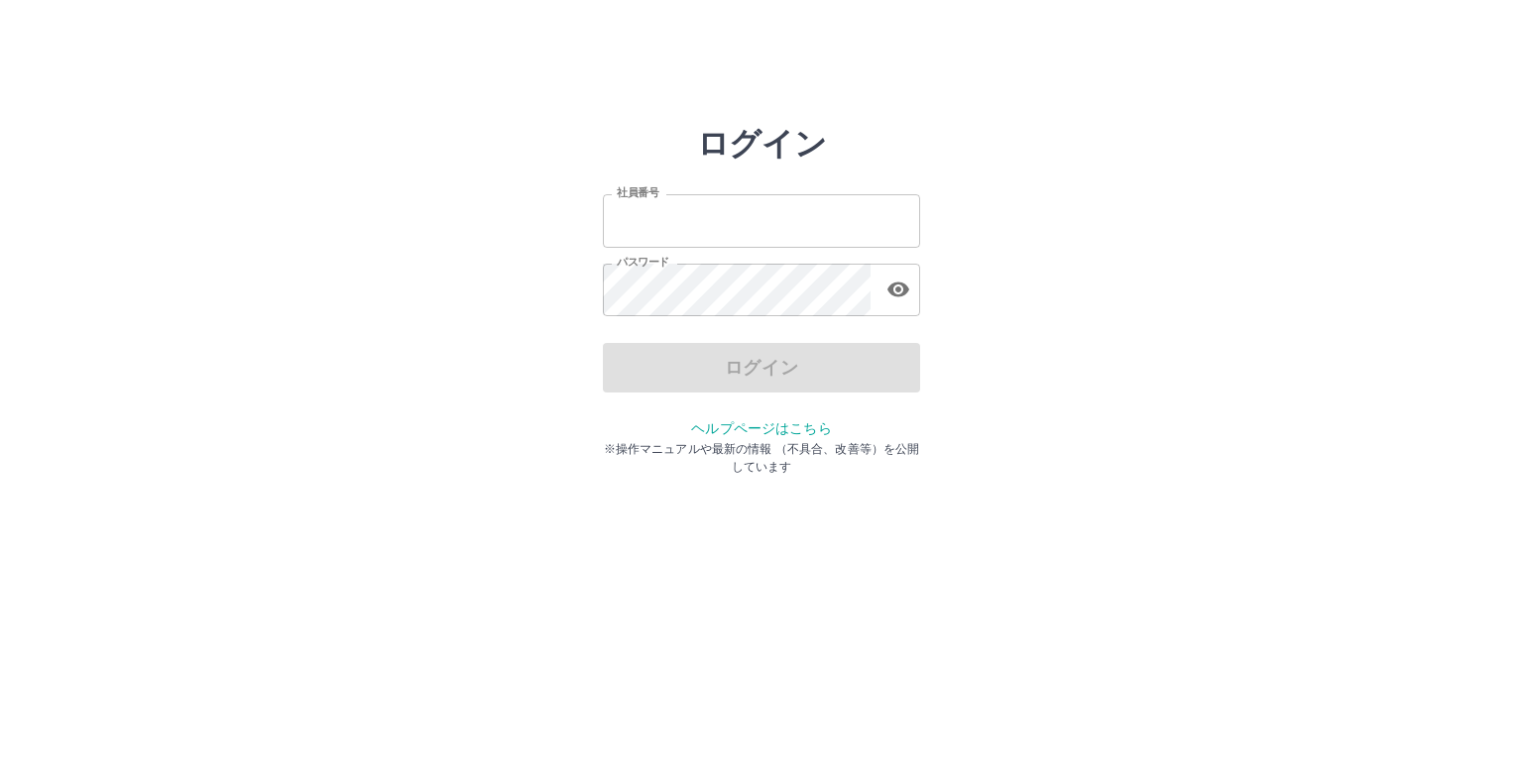 scroll, scrollTop: 0, scrollLeft: 0, axis: both 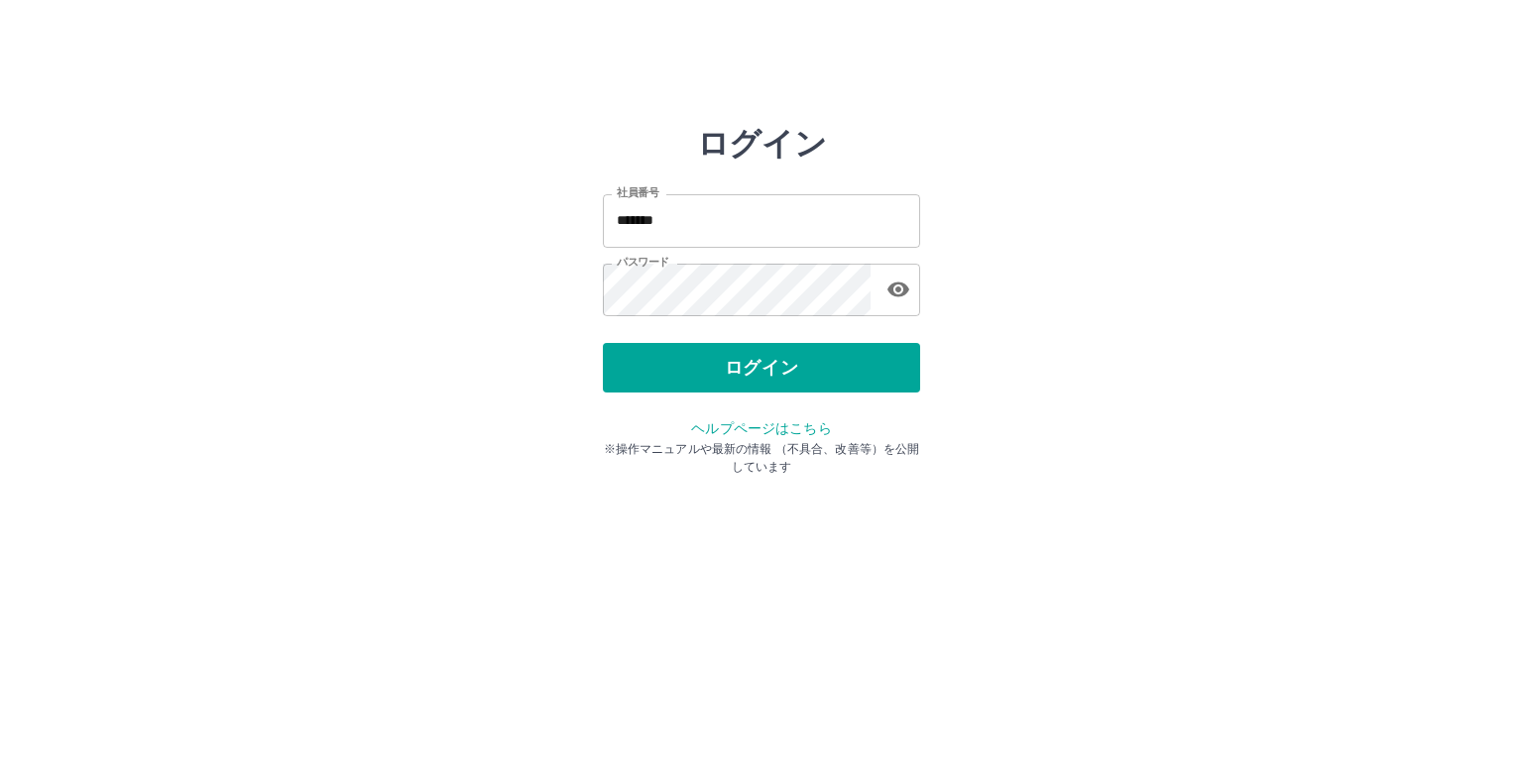 click on "ログイン" at bounding box center [762, 368] 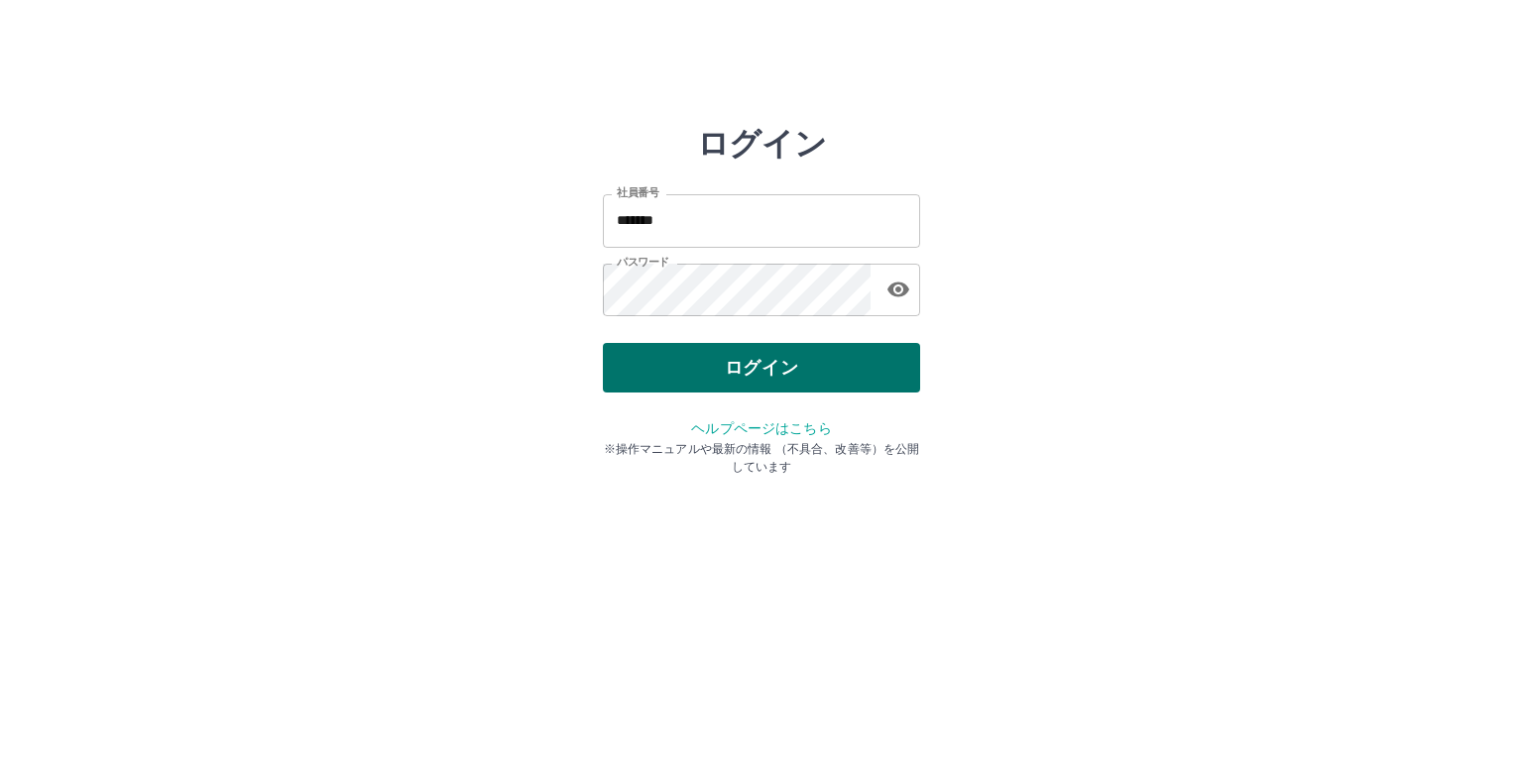 click on "ログイン" at bounding box center (762, 368) 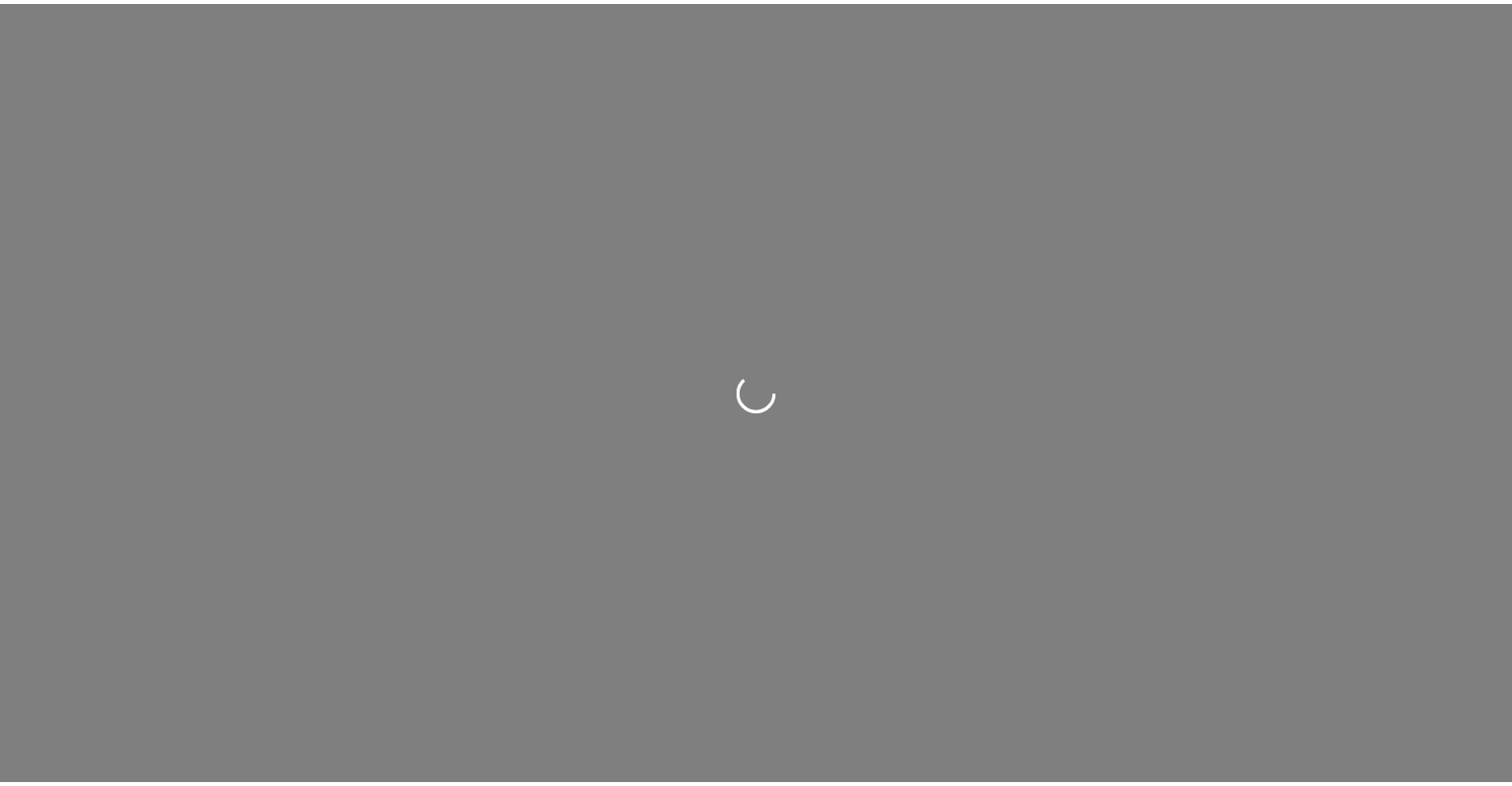 scroll, scrollTop: 0, scrollLeft: 0, axis: both 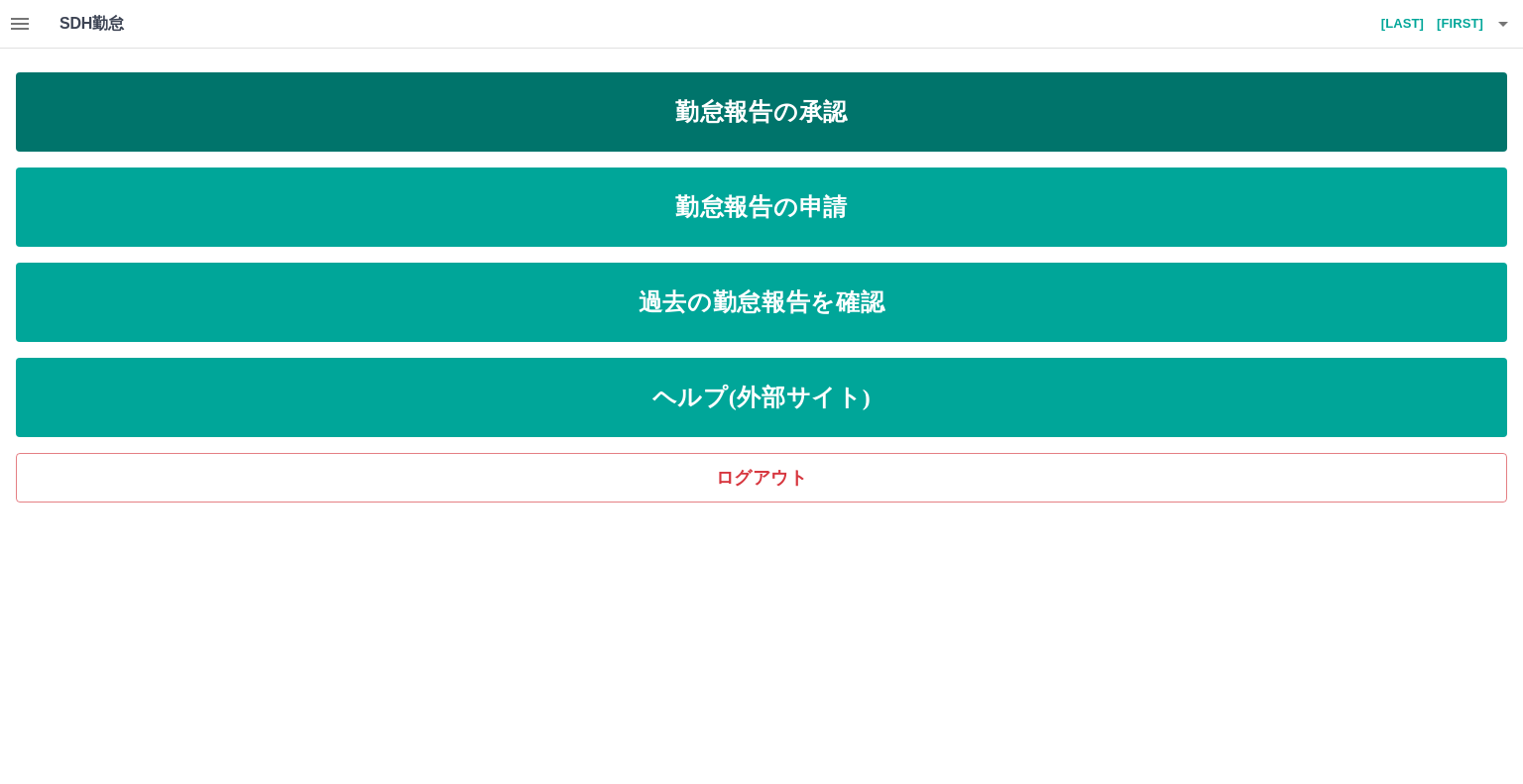 click on "勤怠報告の承認" at bounding box center (762, 112) 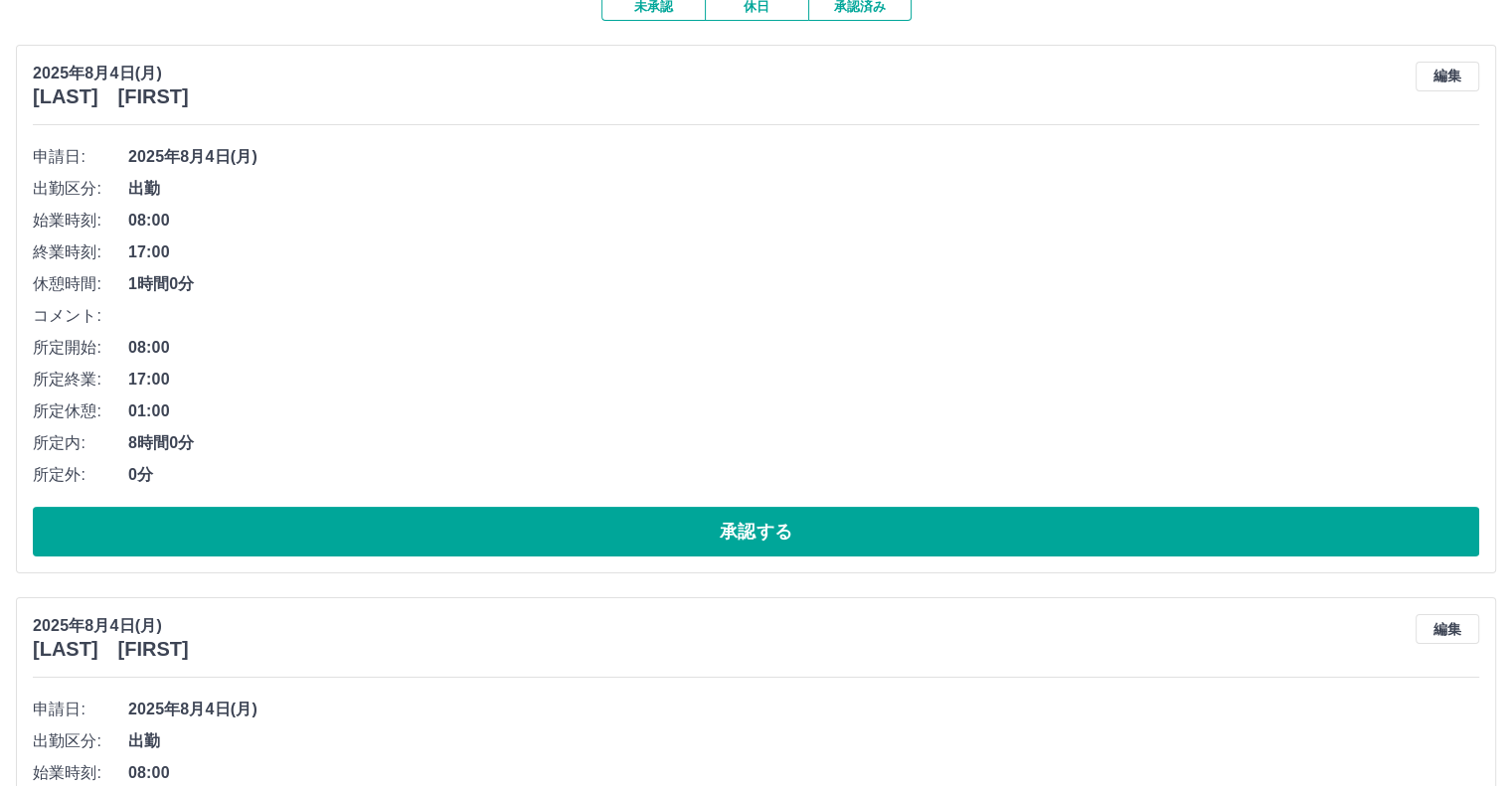 scroll, scrollTop: 199, scrollLeft: 0, axis: vertical 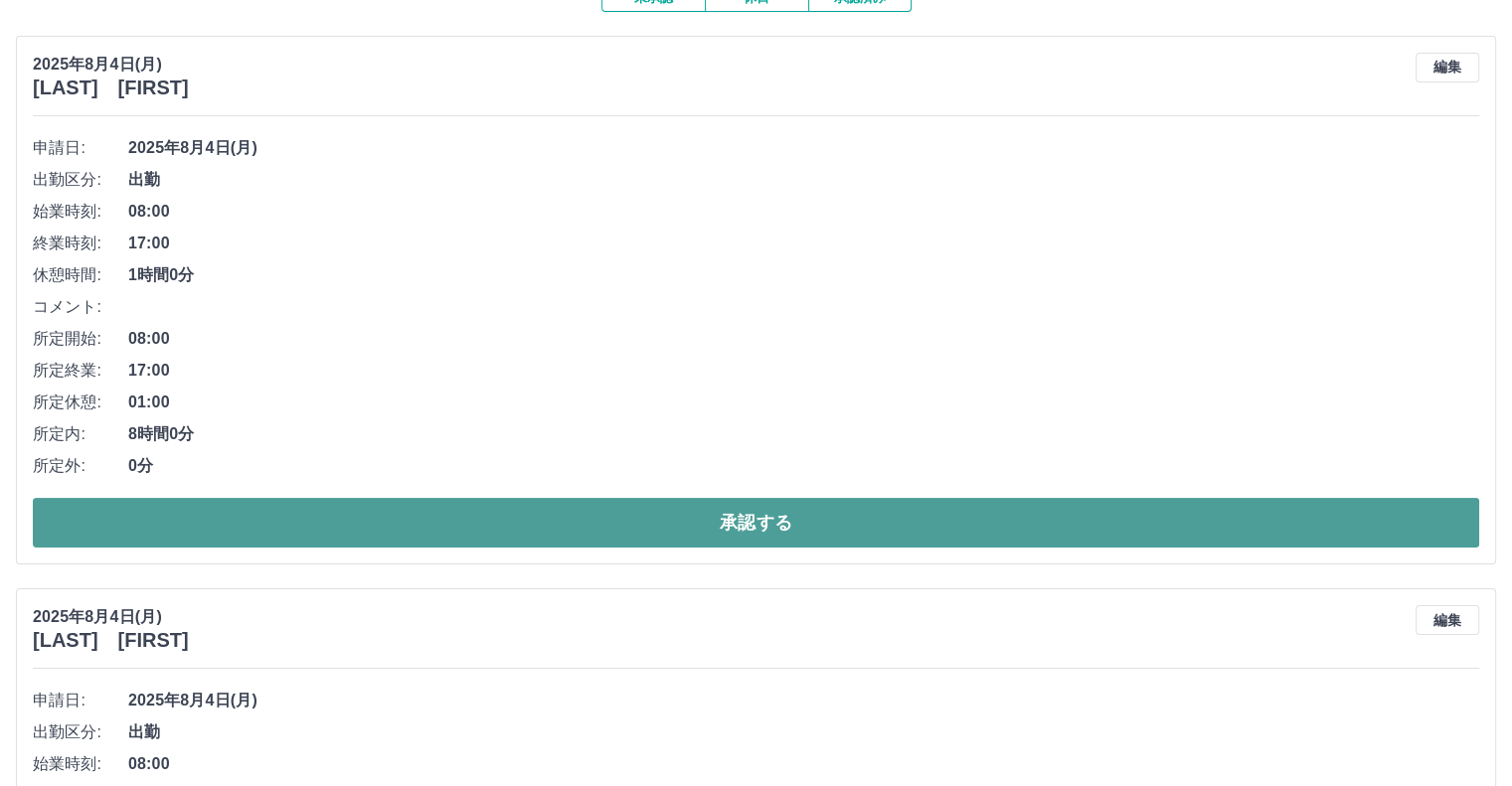 click on "承認する" at bounding box center [756, 523] 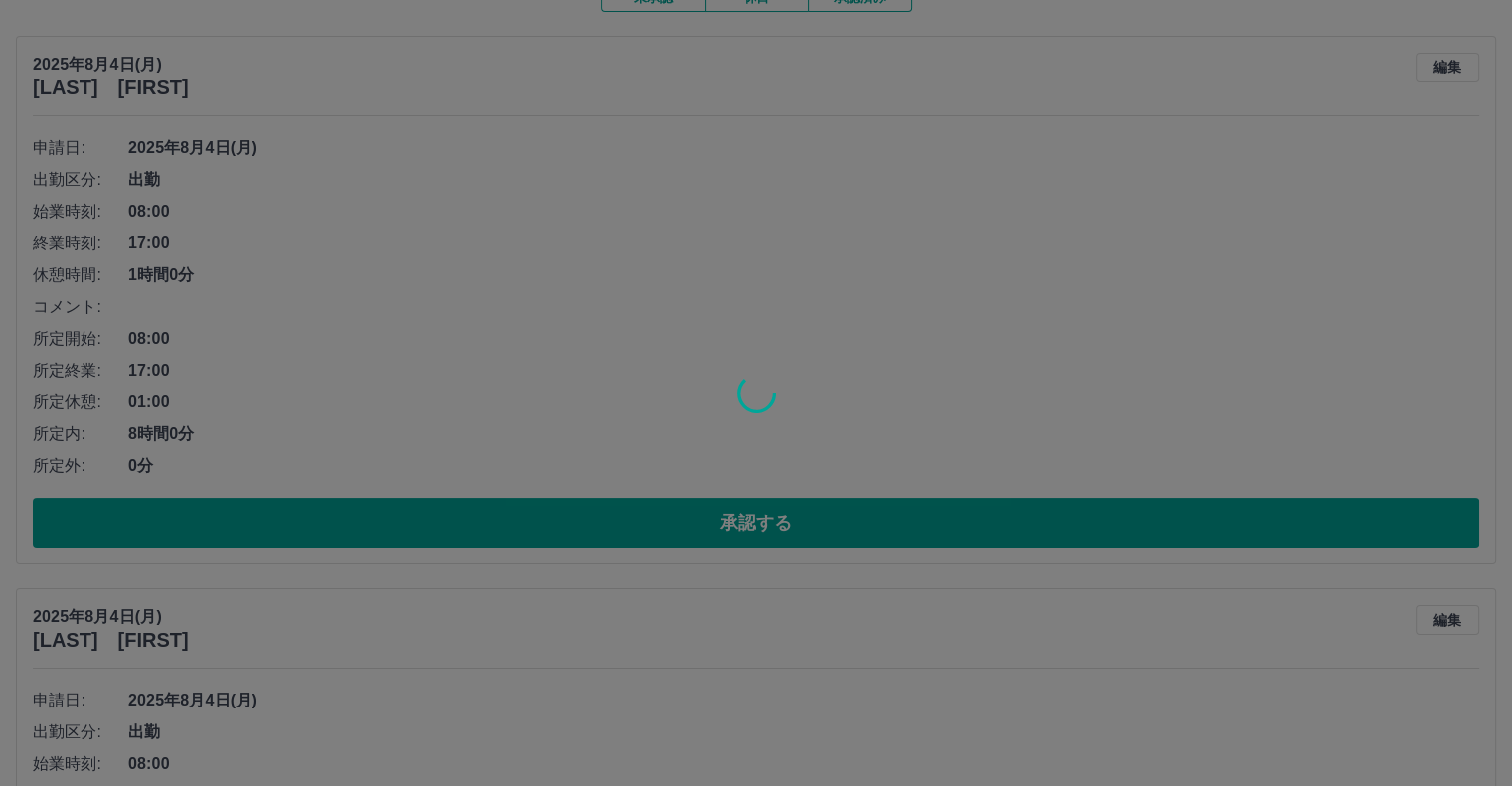 scroll, scrollTop: 1, scrollLeft: 0, axis: vertical 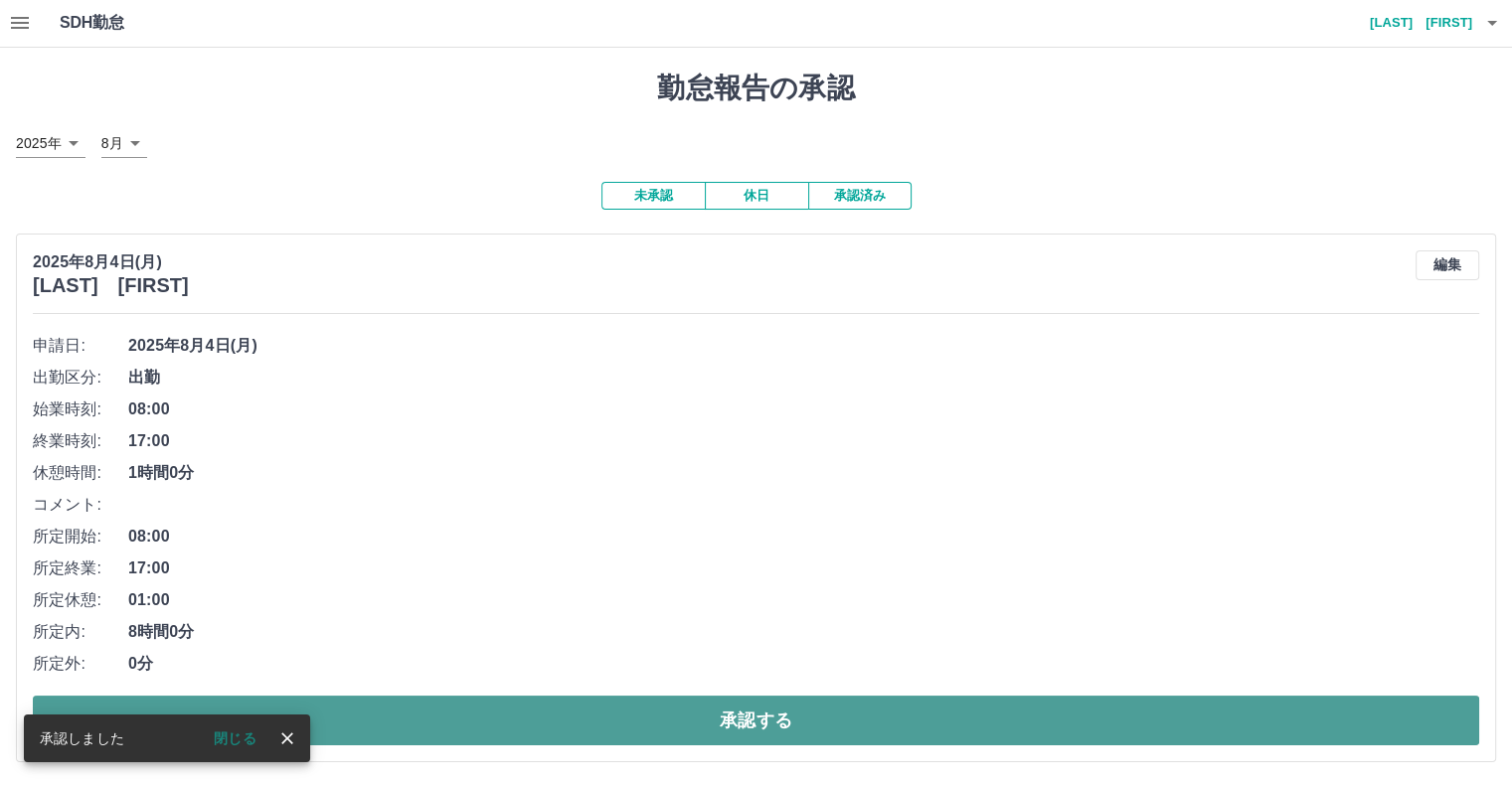 click on "承認する" at bounding box center [756, 720] 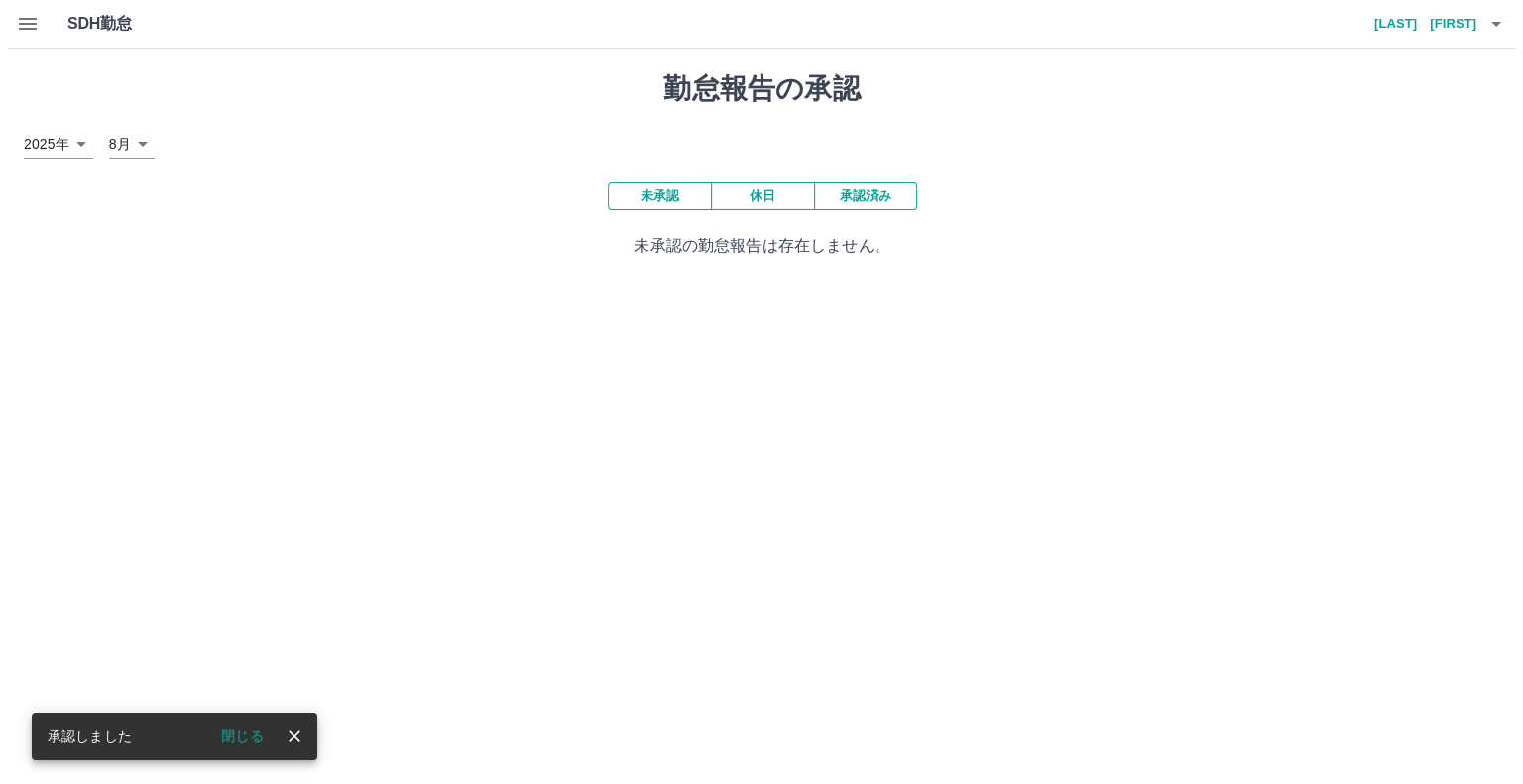 scroll, scrollTop: 0, scrollLeft: 0, axis: both 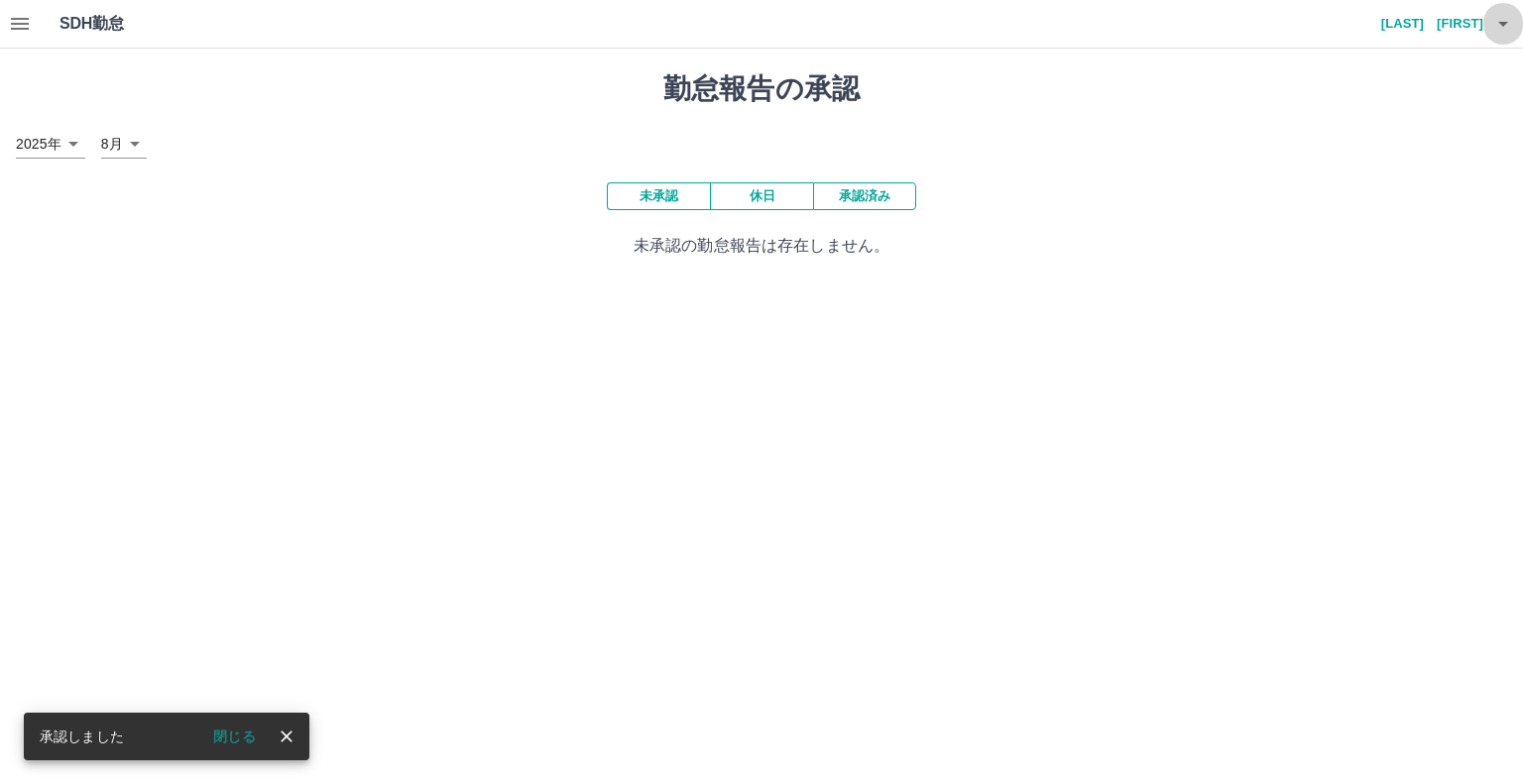 click 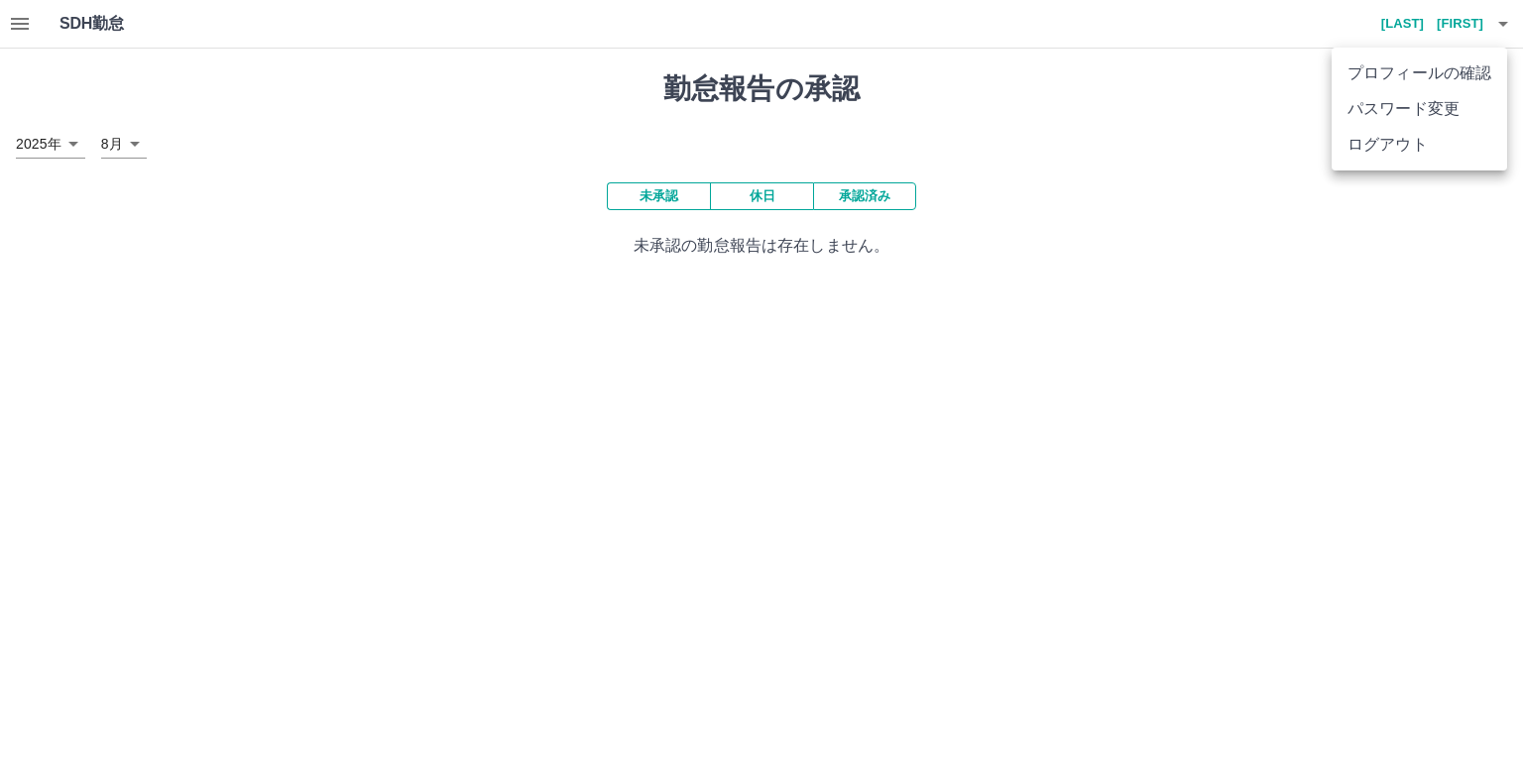 click on "ログアウト" at bounding box center (1419, 145) 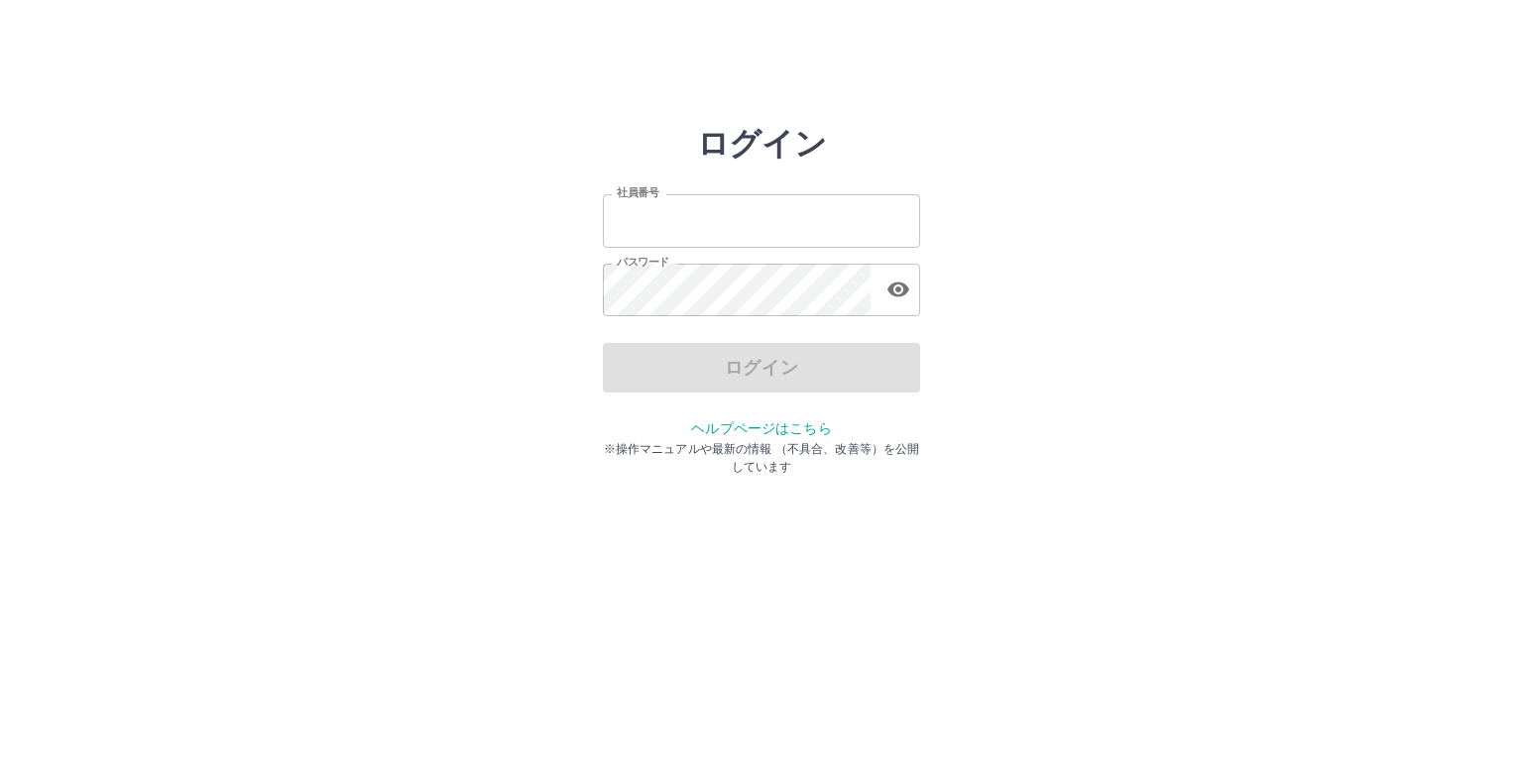 scroll, scrollTop: 0, scrollLeft: 0, axis: both 